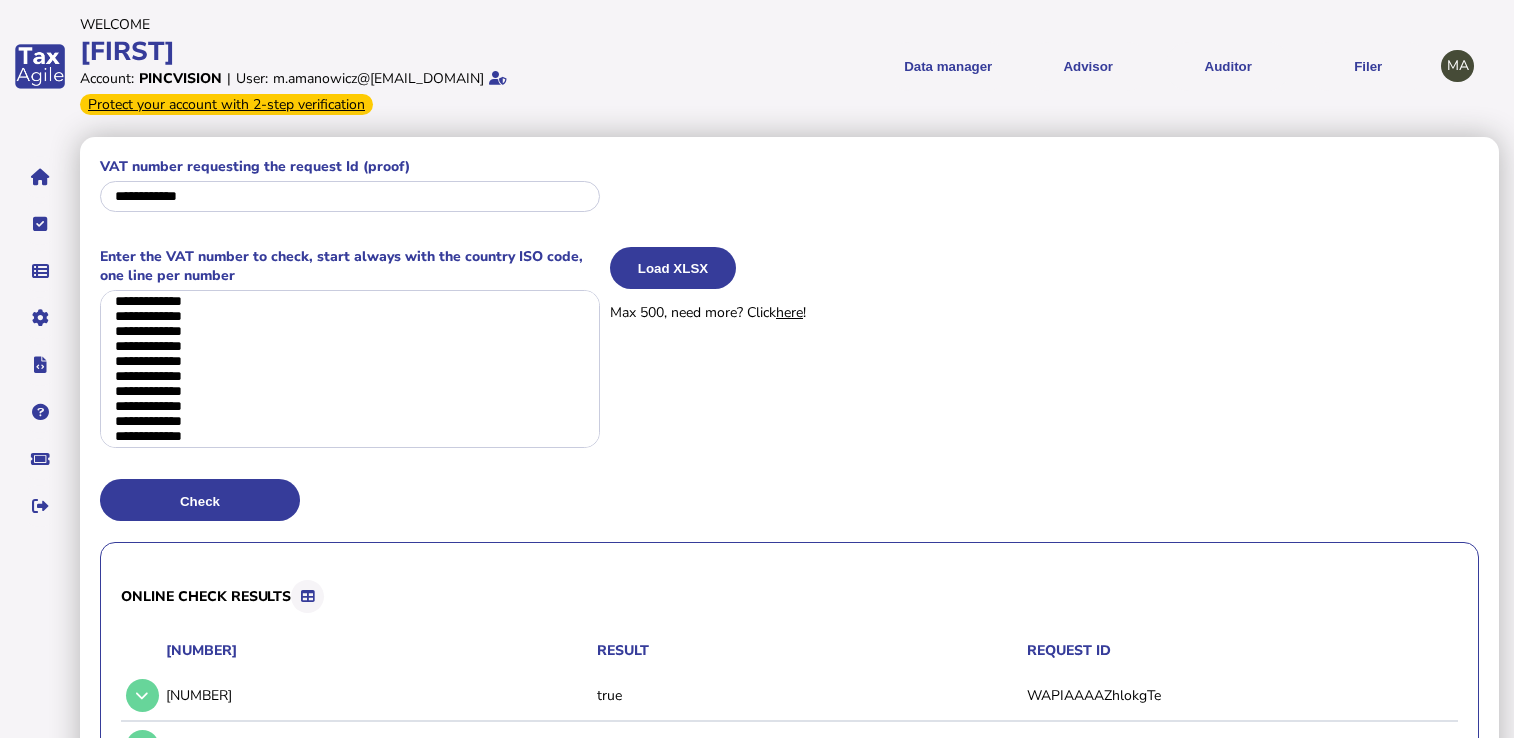 scroll, scrollTop: 14, scrollLeft: 0, axis: vertical 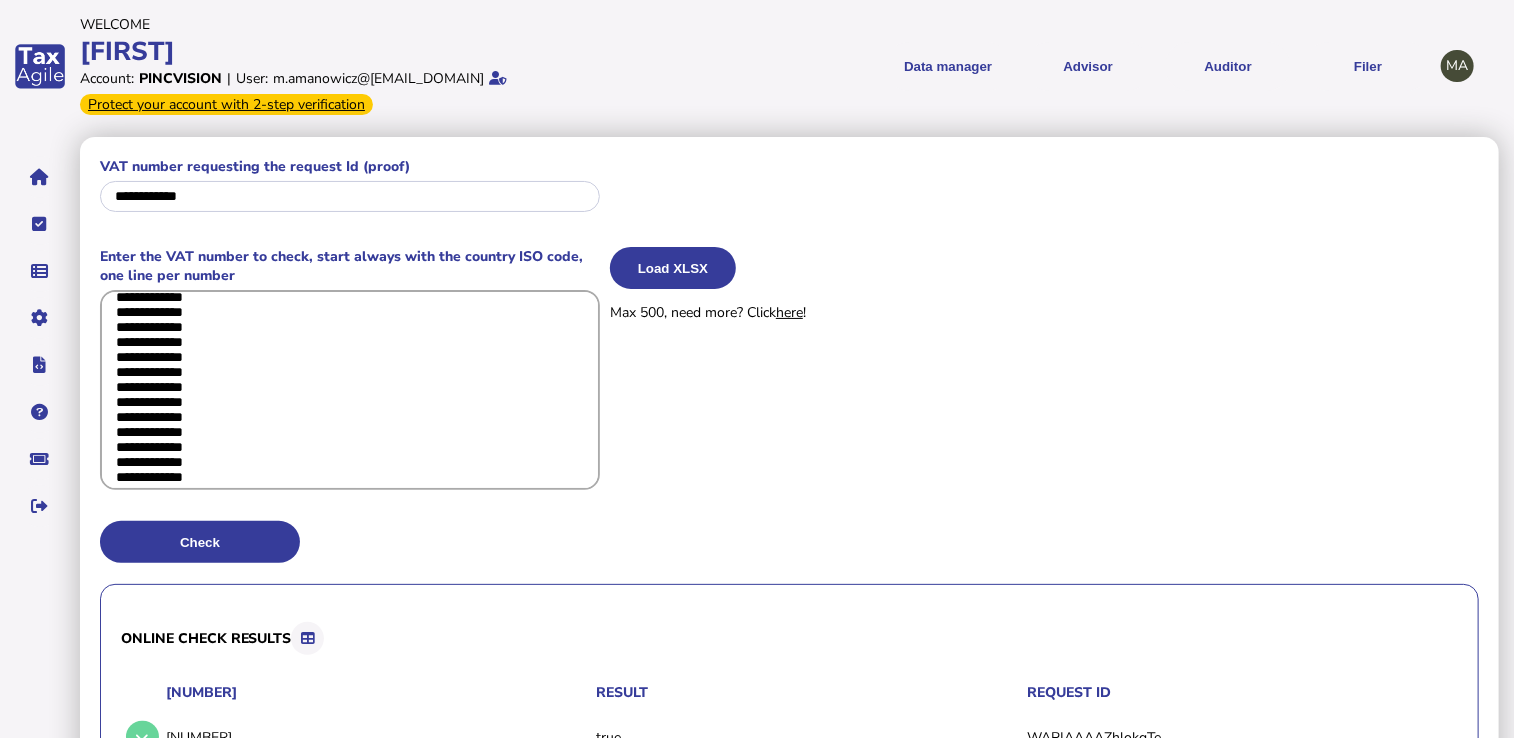 click 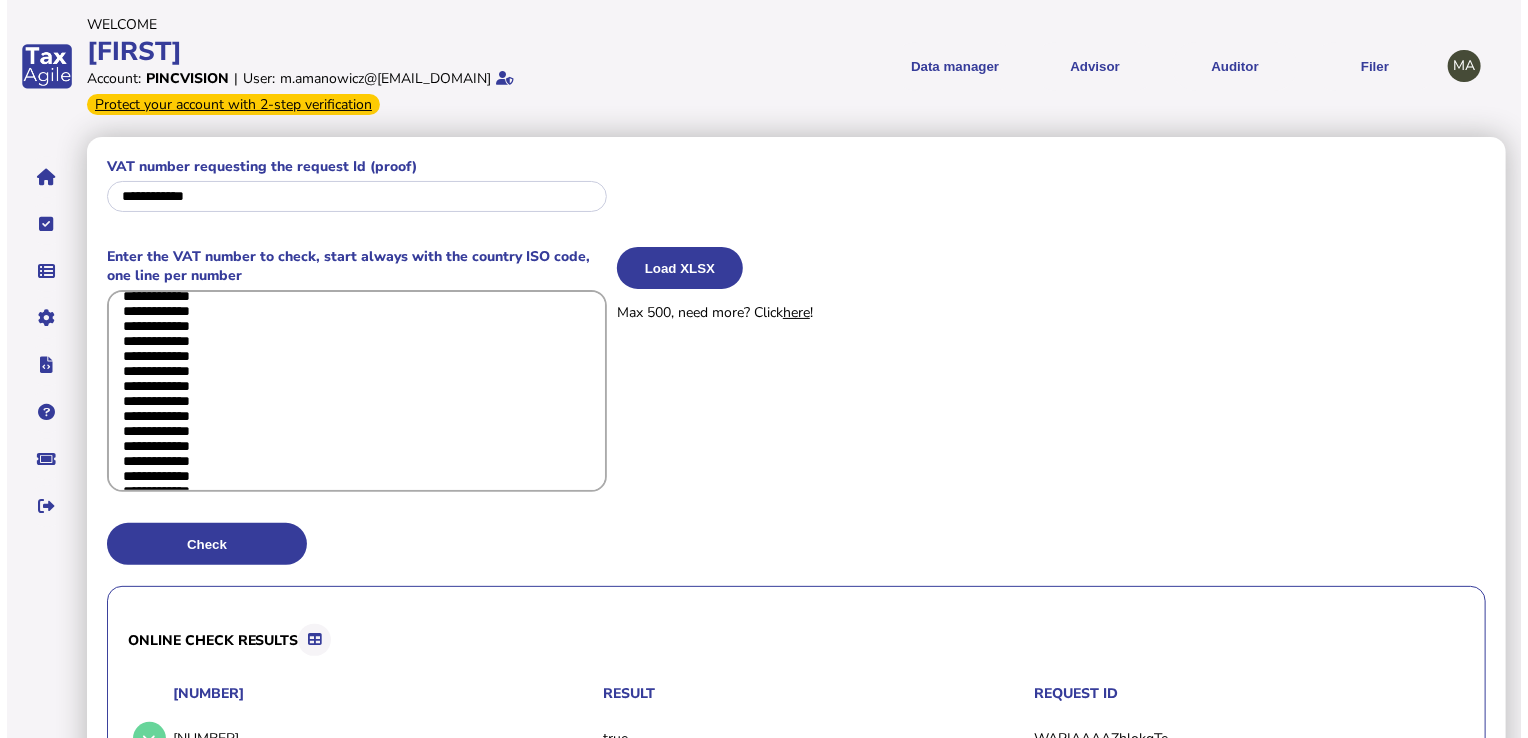 scroll, scrollTop: 0, scrollLeft: 0, axis: both 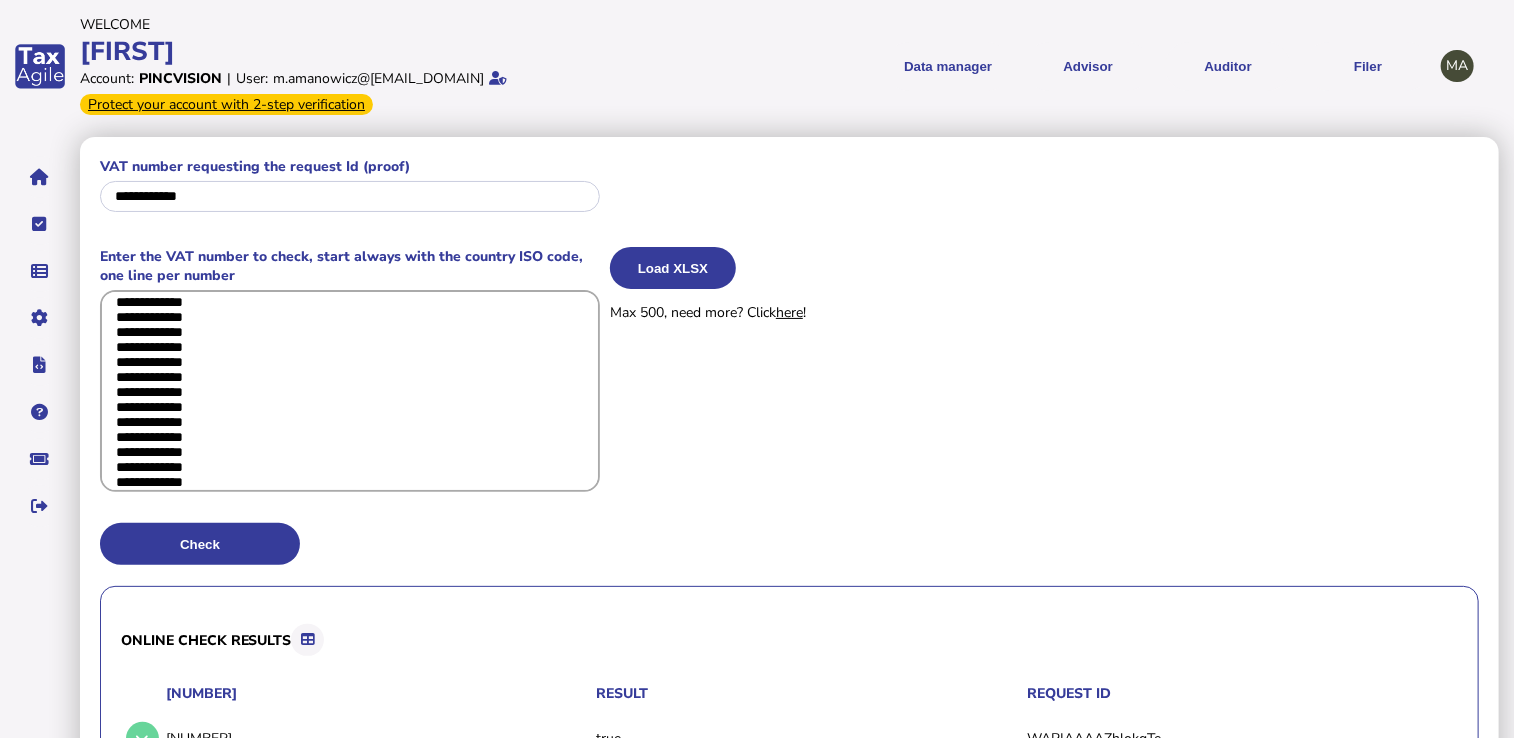 drag, startPoint x: 236, startPoint y: 472, endPoint x: 87, endPoint y: 238, distance: 277.41125 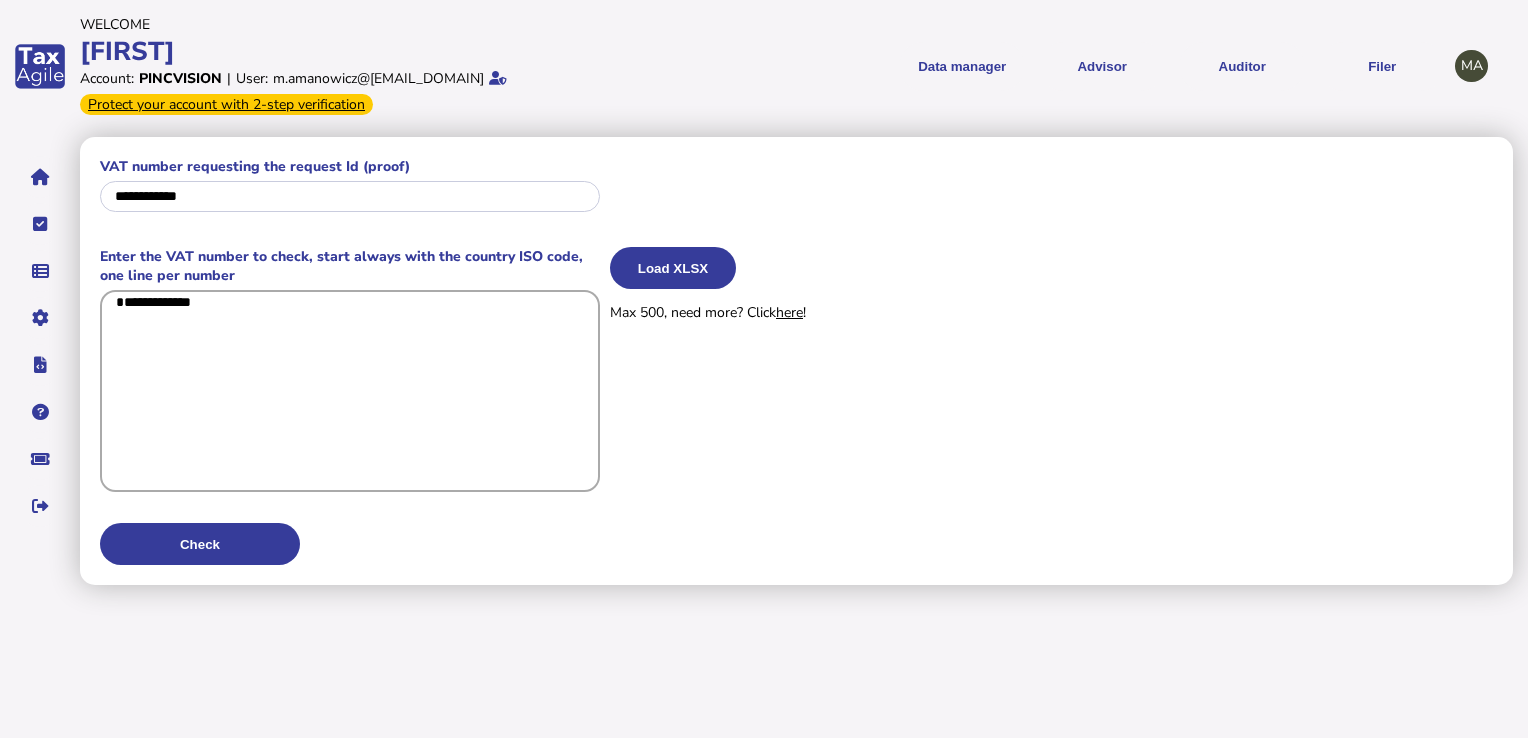 drag, startPoint x: 253, startPoint y: 354, endPoint x: 83, endPoint y: 288, distance: 182.36227 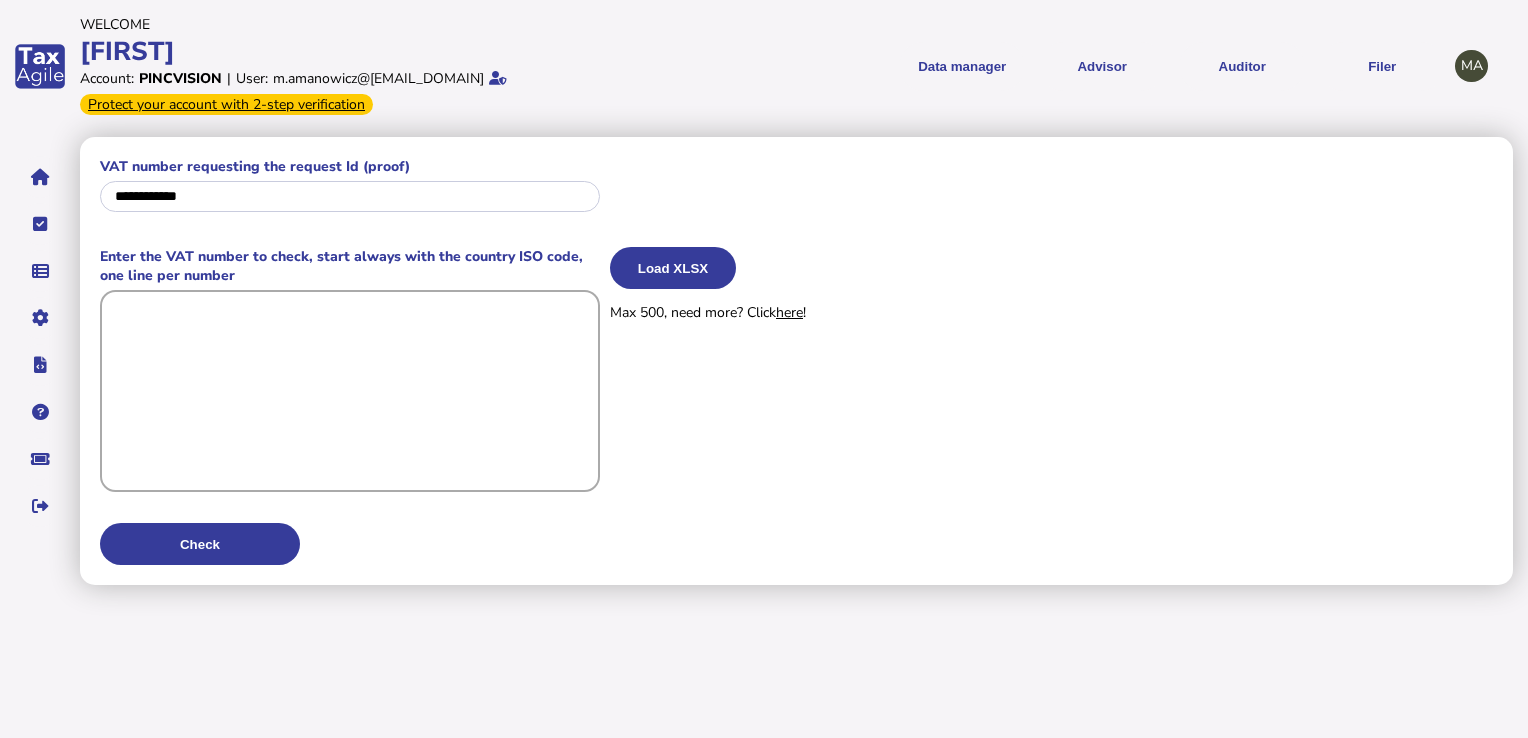 paste on "**********" 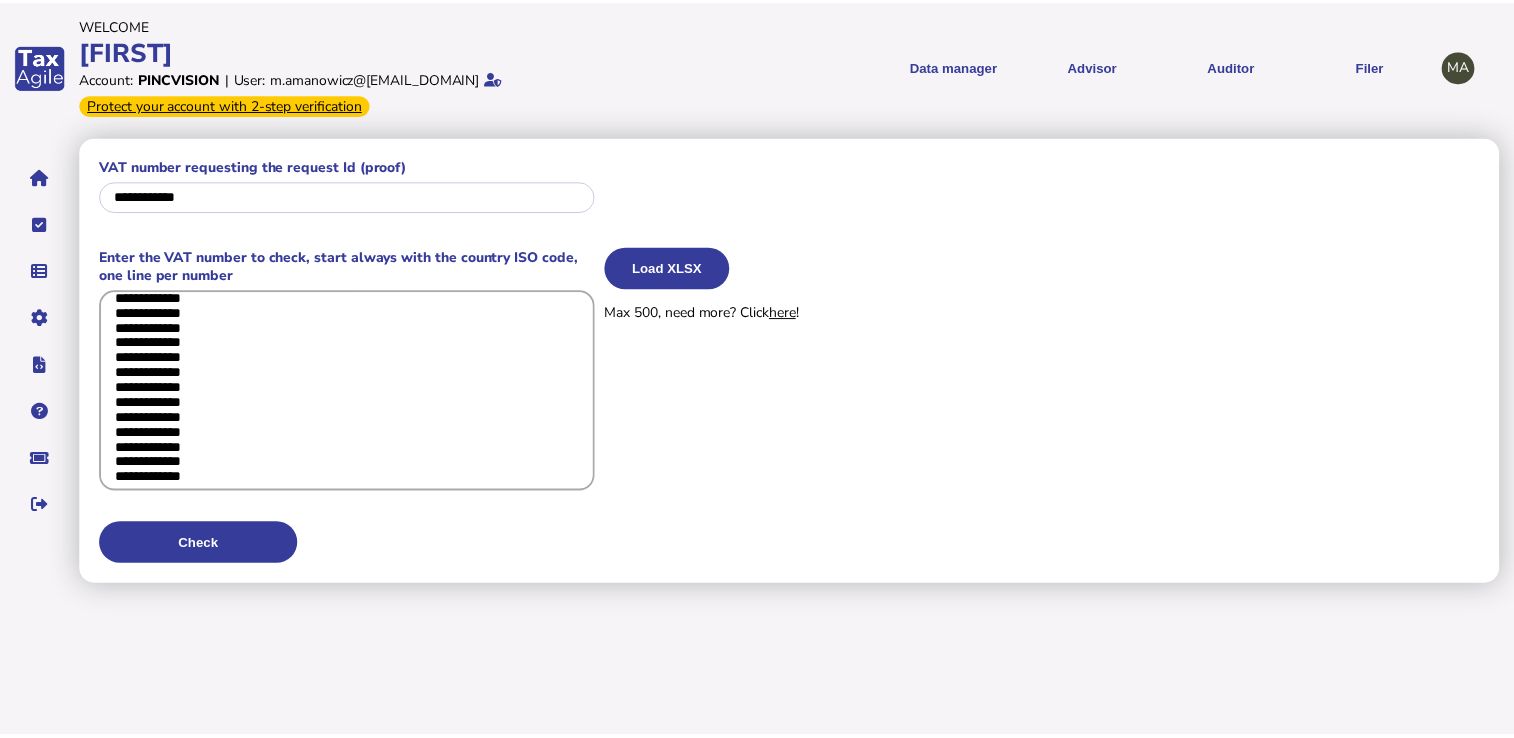 scroll, scrollTop: 1728, scrollLeft: 0, axis: vertical 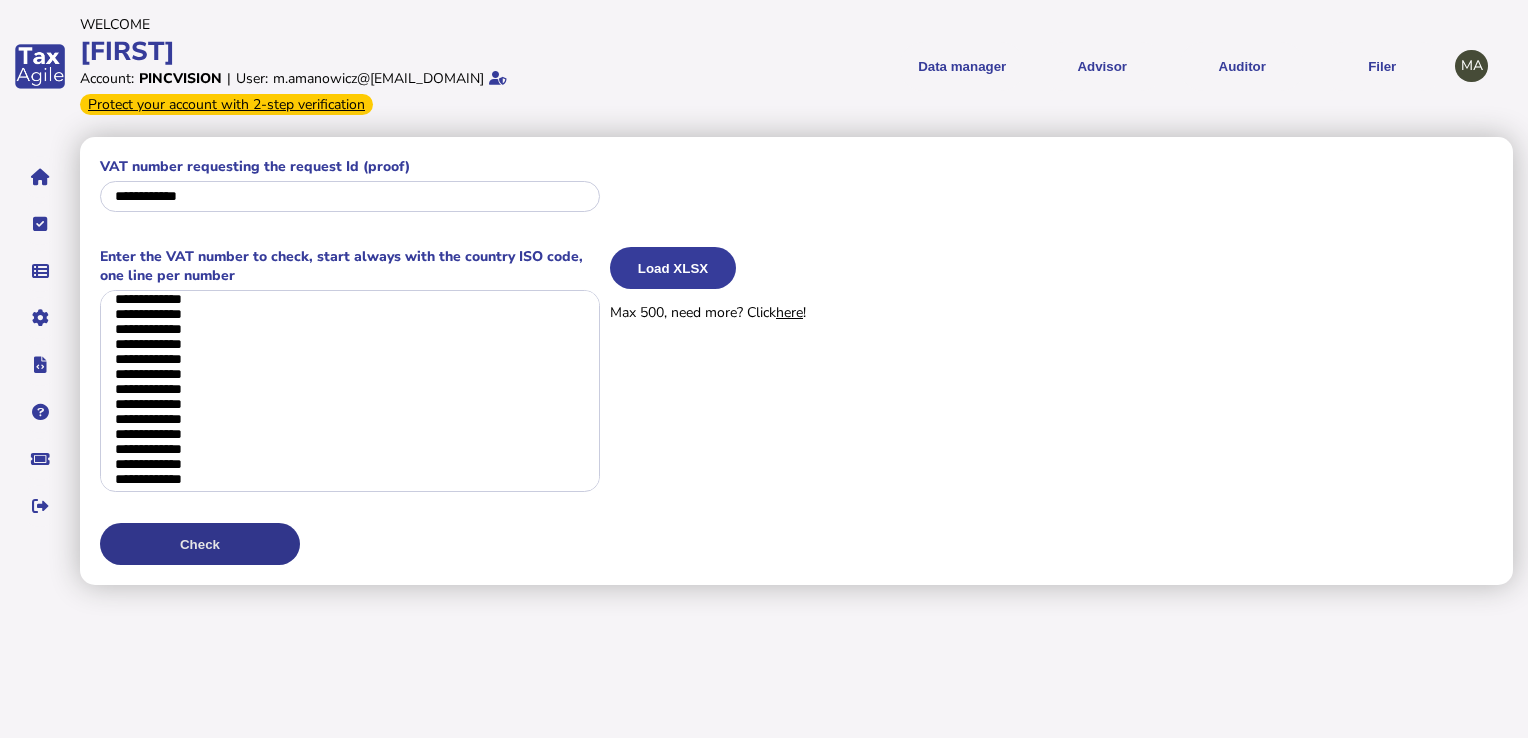 click on "Check" 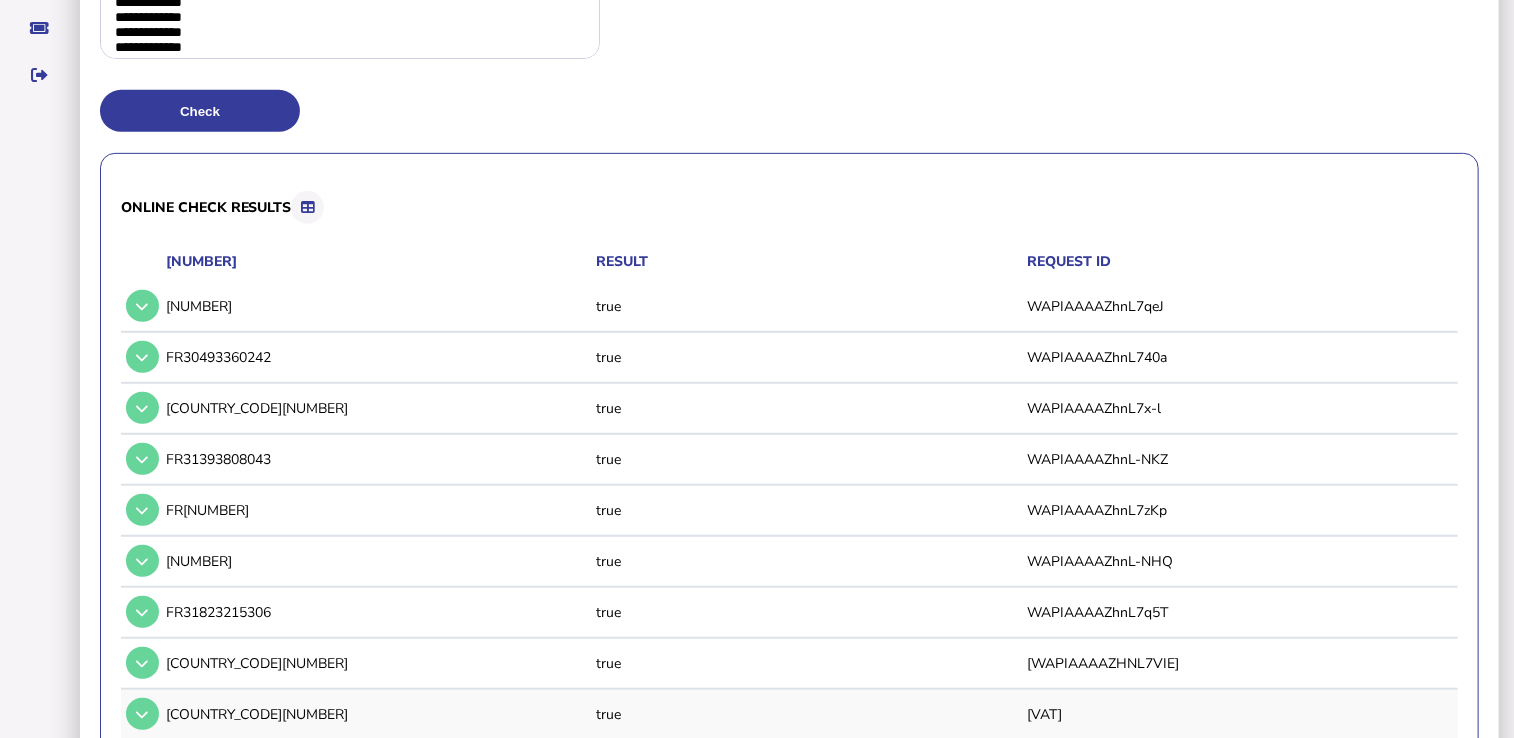scroll, scrollTop: 213, scrollLeft: 0, axis: vertical 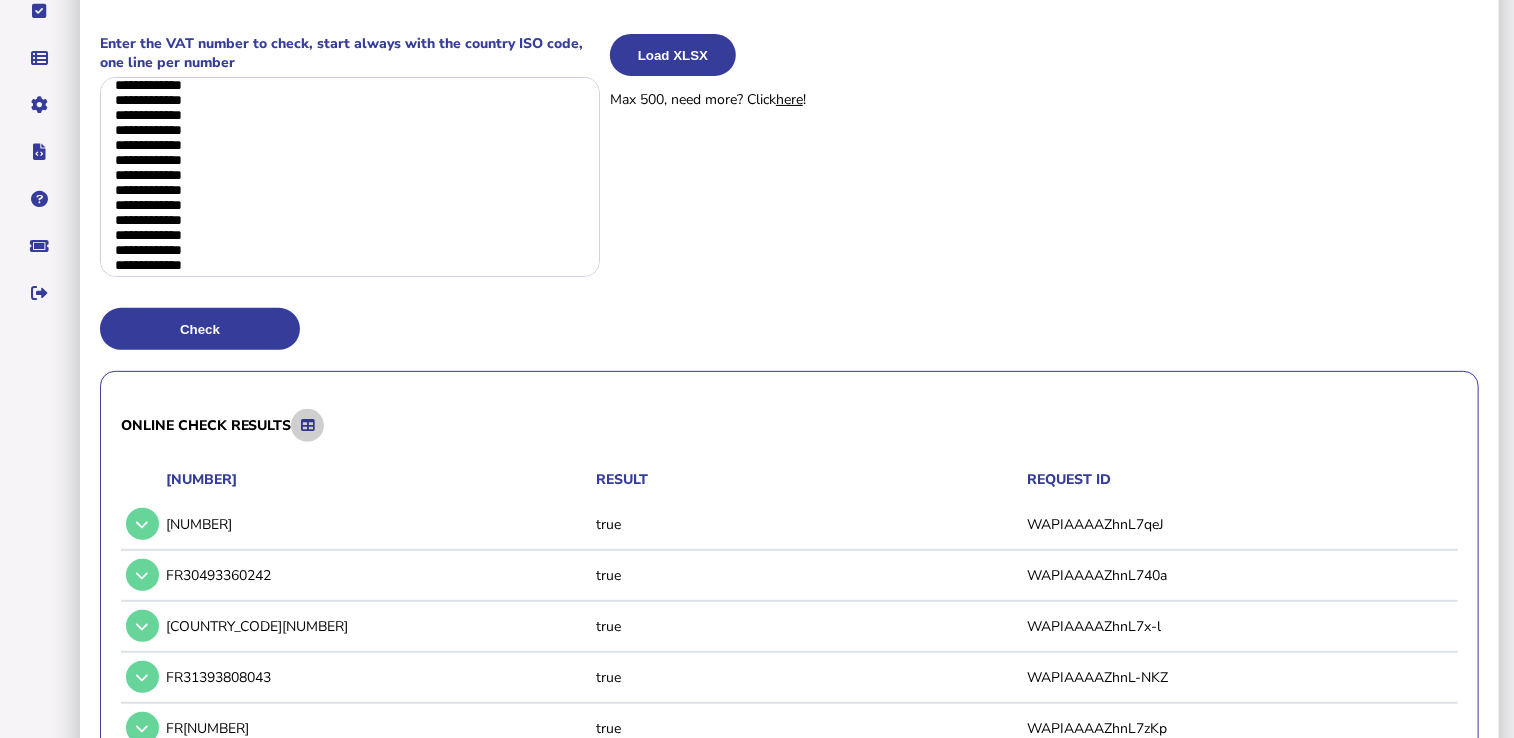 click 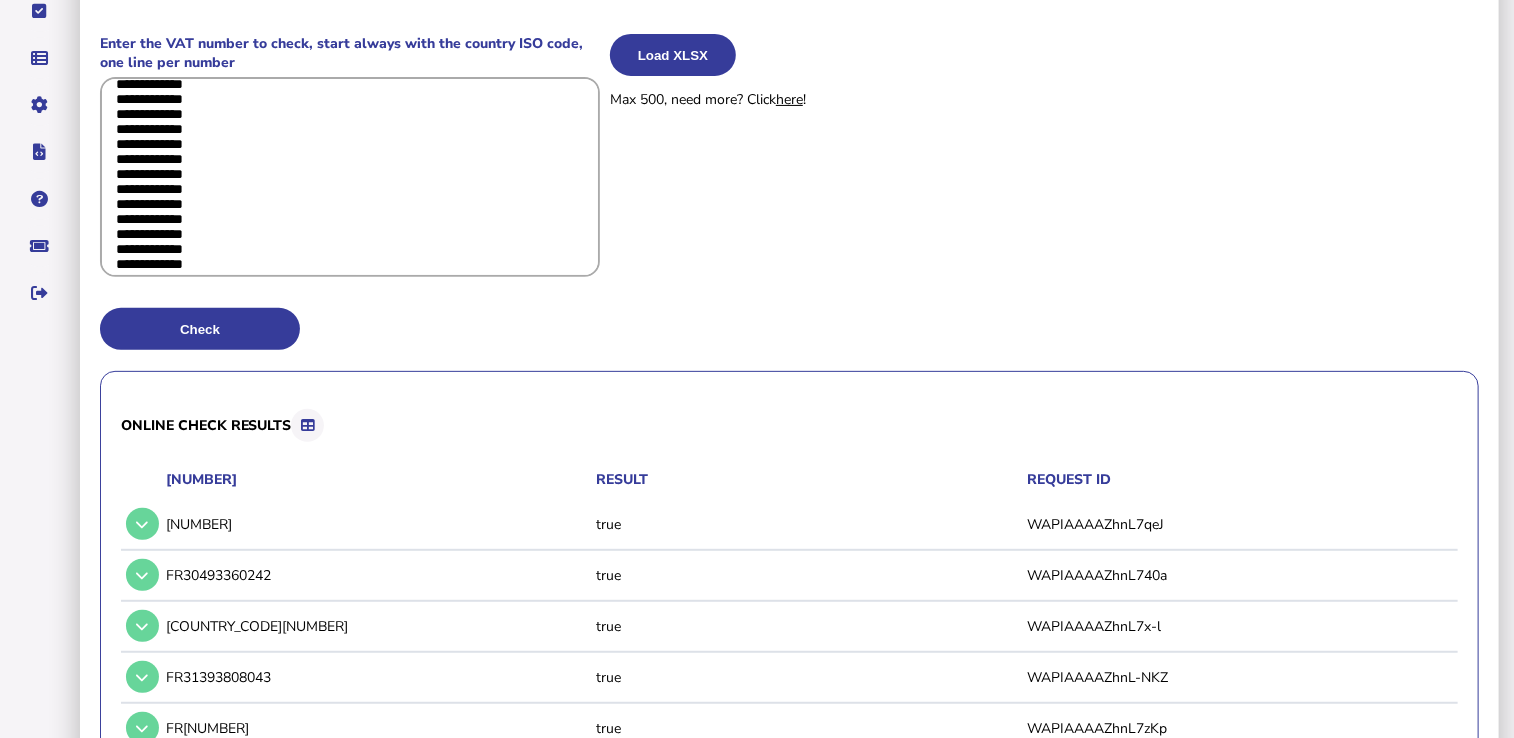 drag, startPoint x: 259, startPoint y: 259, endPoint x: 140, endPoint y: 192, distance: 136.565 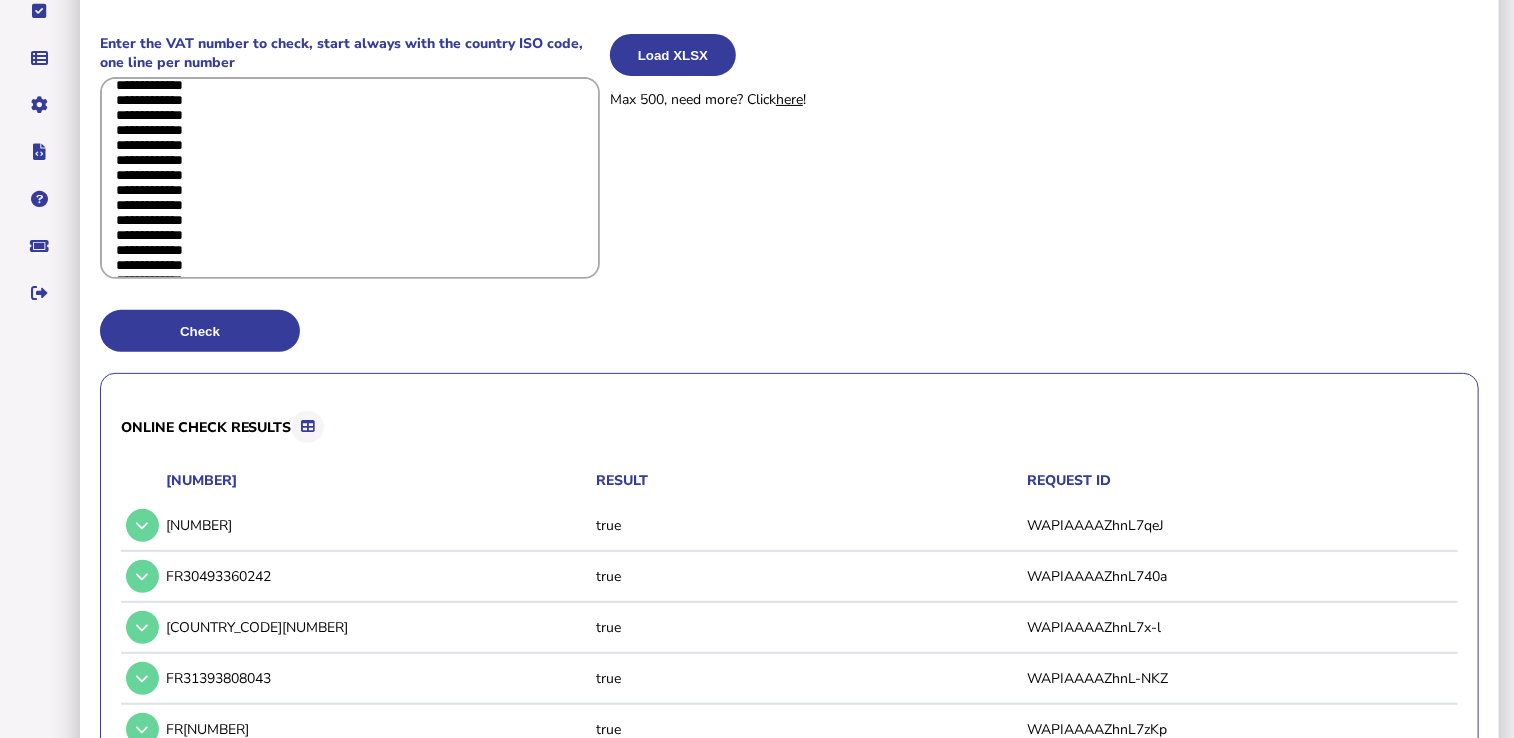 scroll, scrollTop: 0, scrollLeft: 0, axis: both 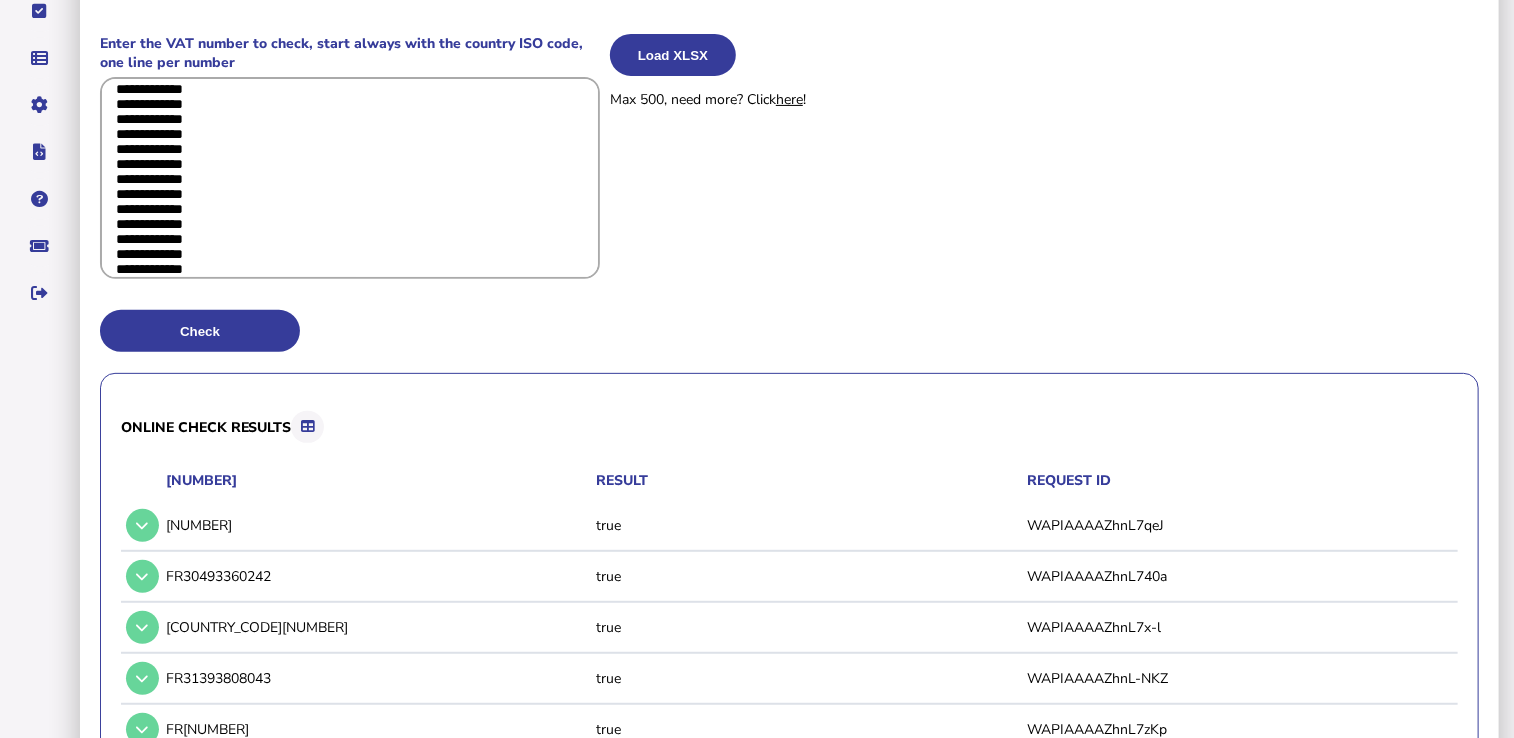 drag, startPoint x: 140, startPoint y: 192, endPoint x: 108, endPoint y: 30, distance: 165.13025 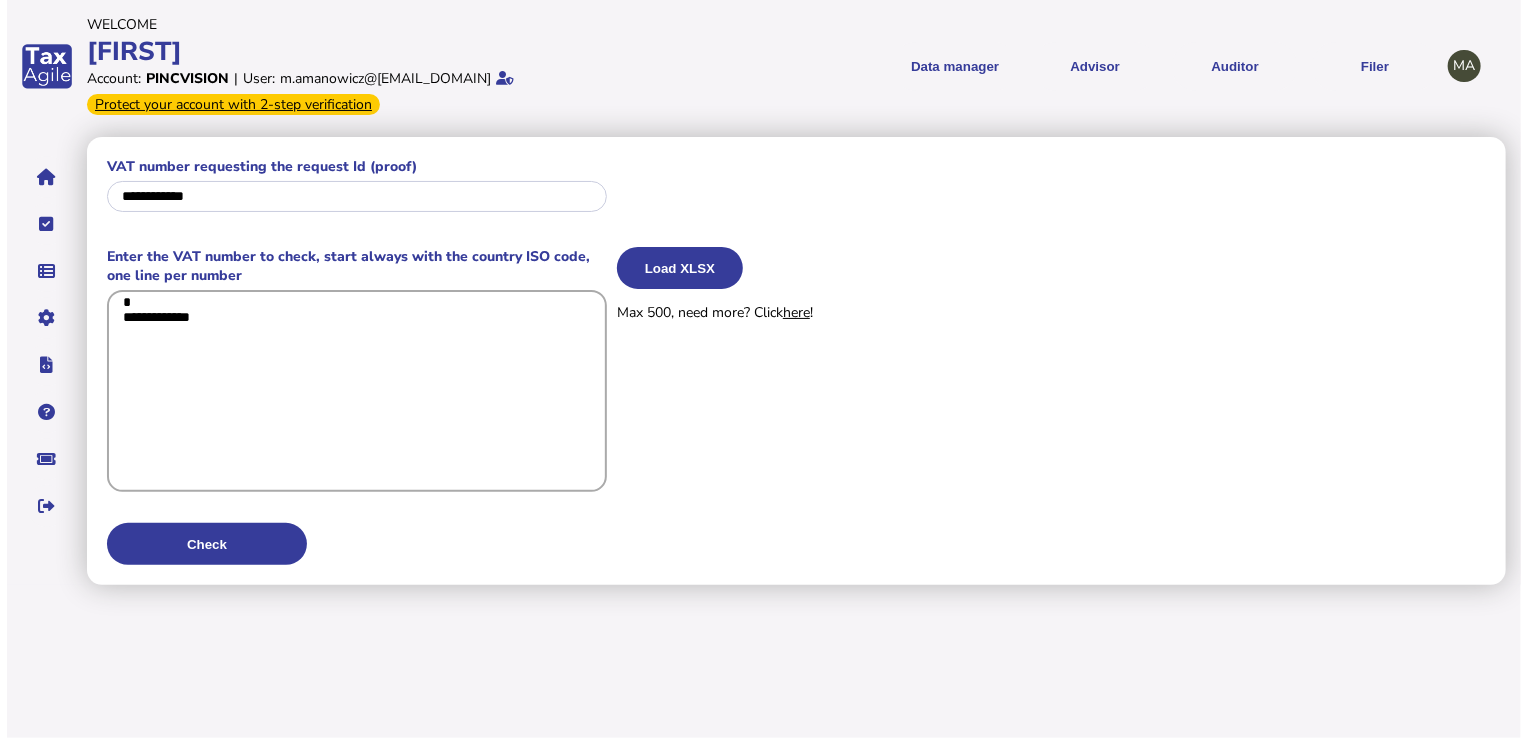 scroll, scrollTop: 0, scrollLeft: 0, axis: both 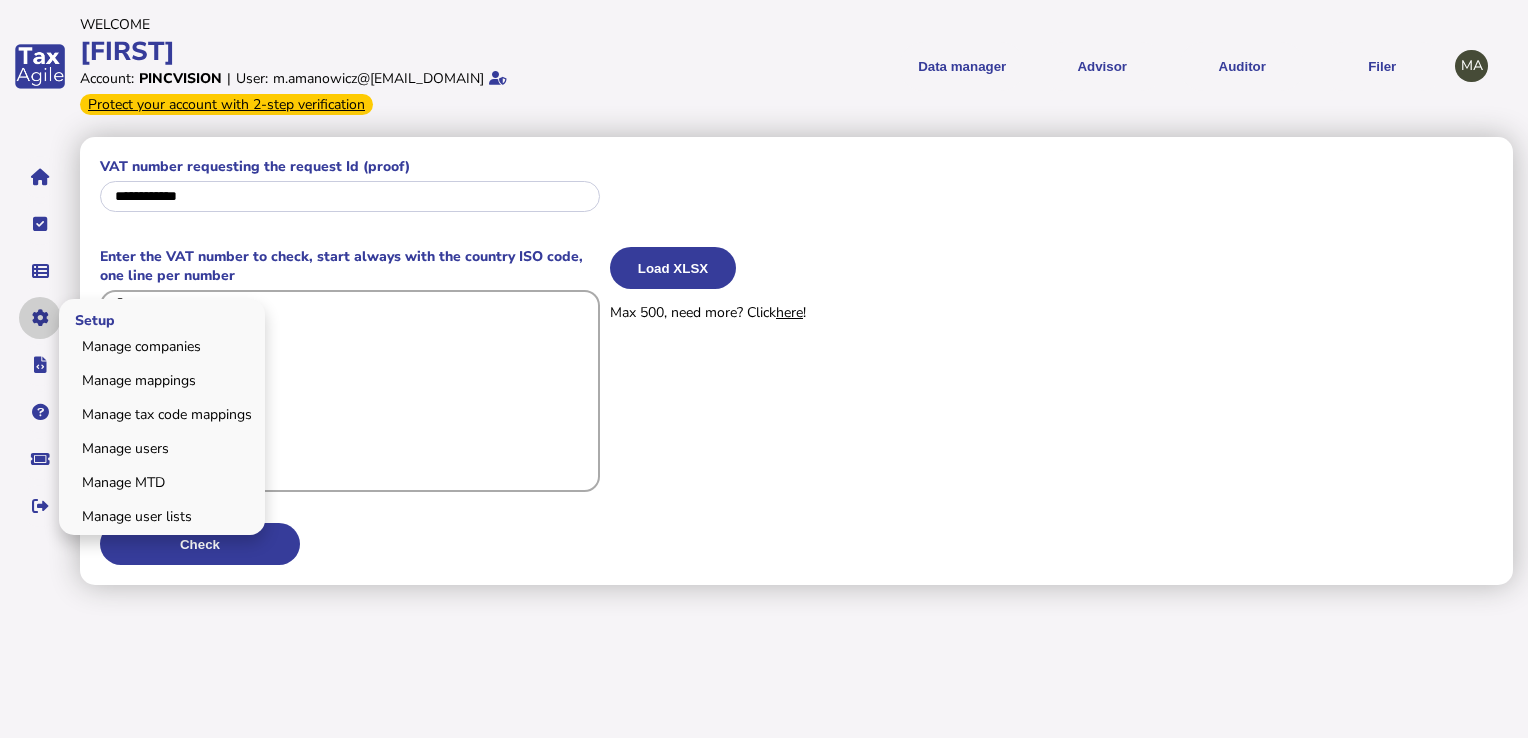 drag, startPoint x: 68, startPoint y: 304, endPoint x: 47, endPoint y: 300, distance: 21.377558 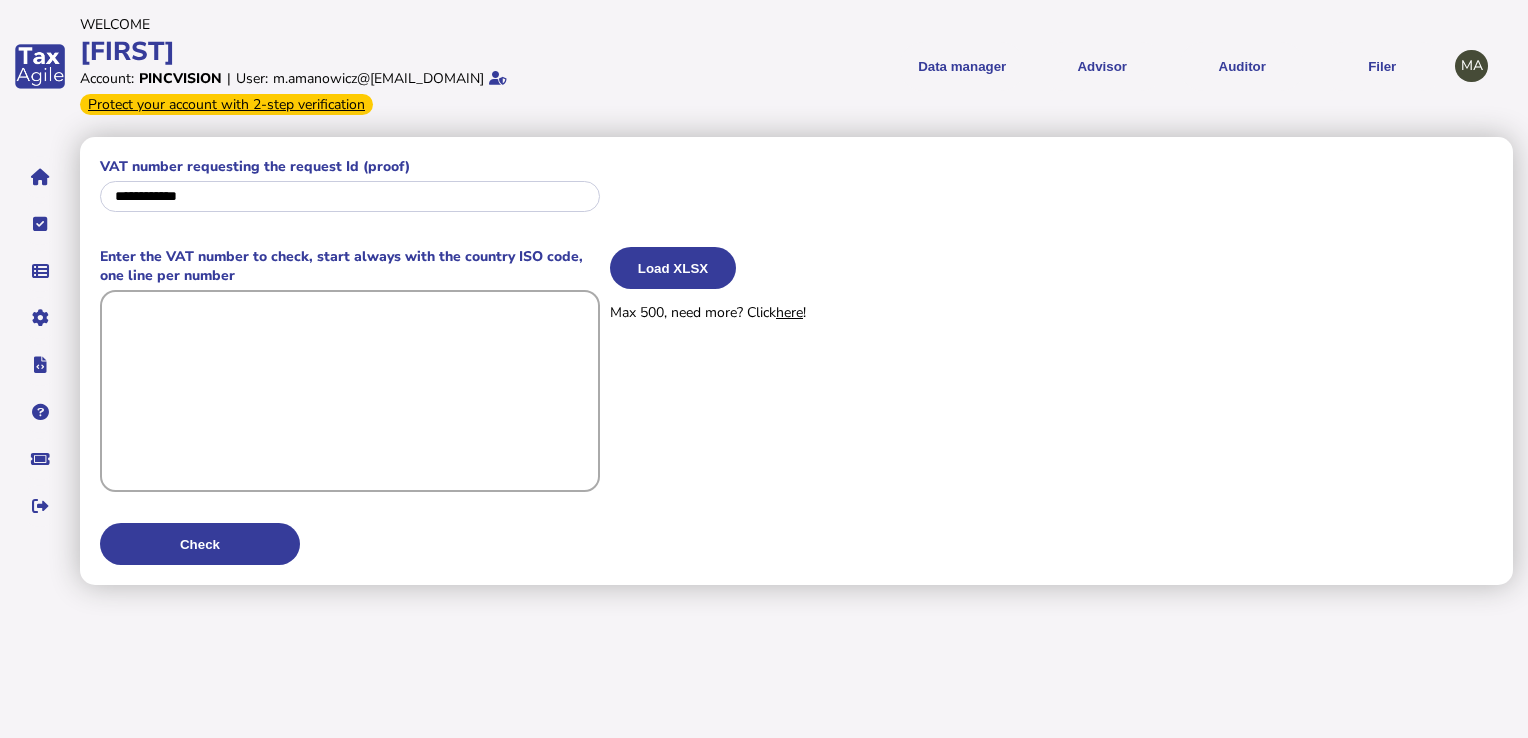 paste on "**********" 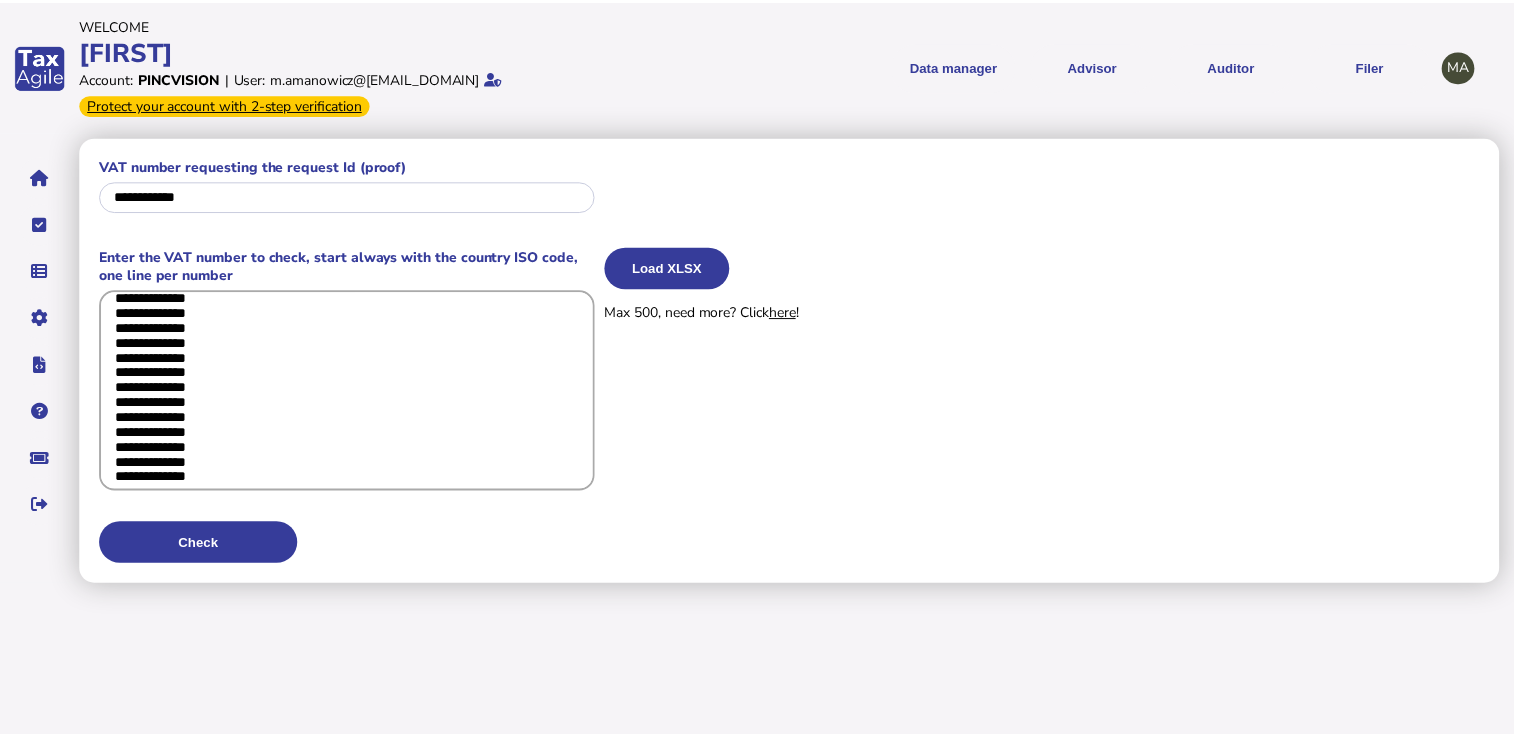 scroll, scrollTop: 9388, scrollLeft: 0, axis: vertical 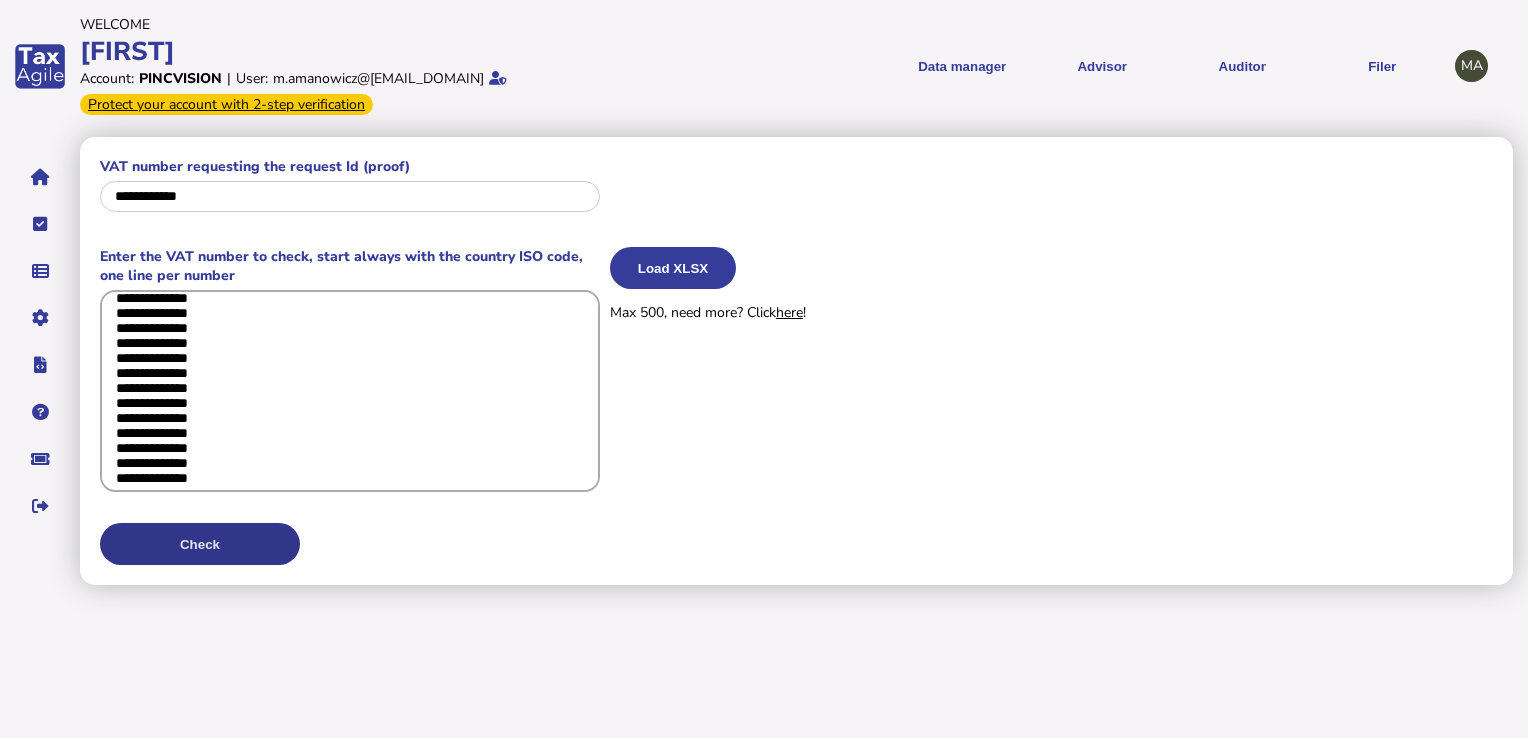 type on "**********" 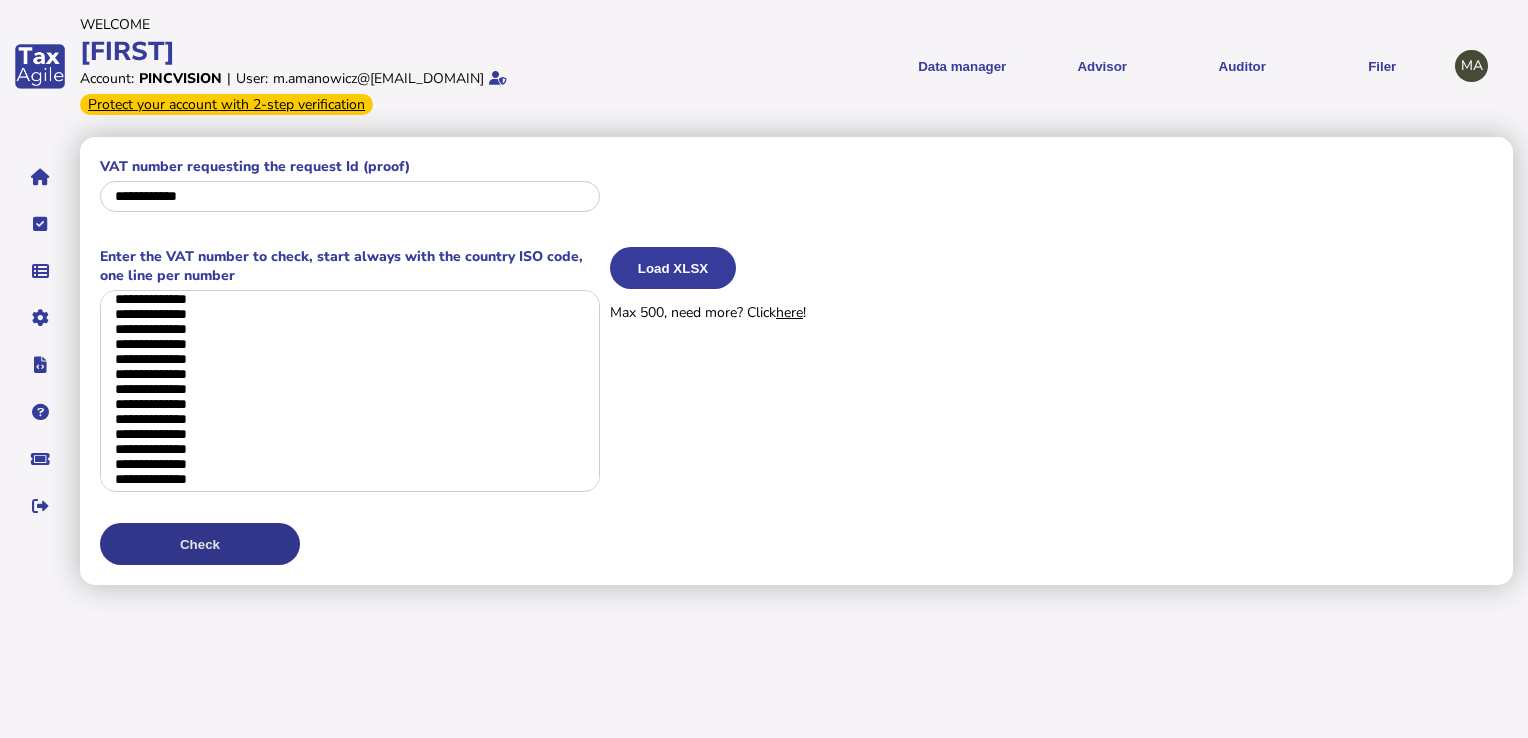 click on "Check" 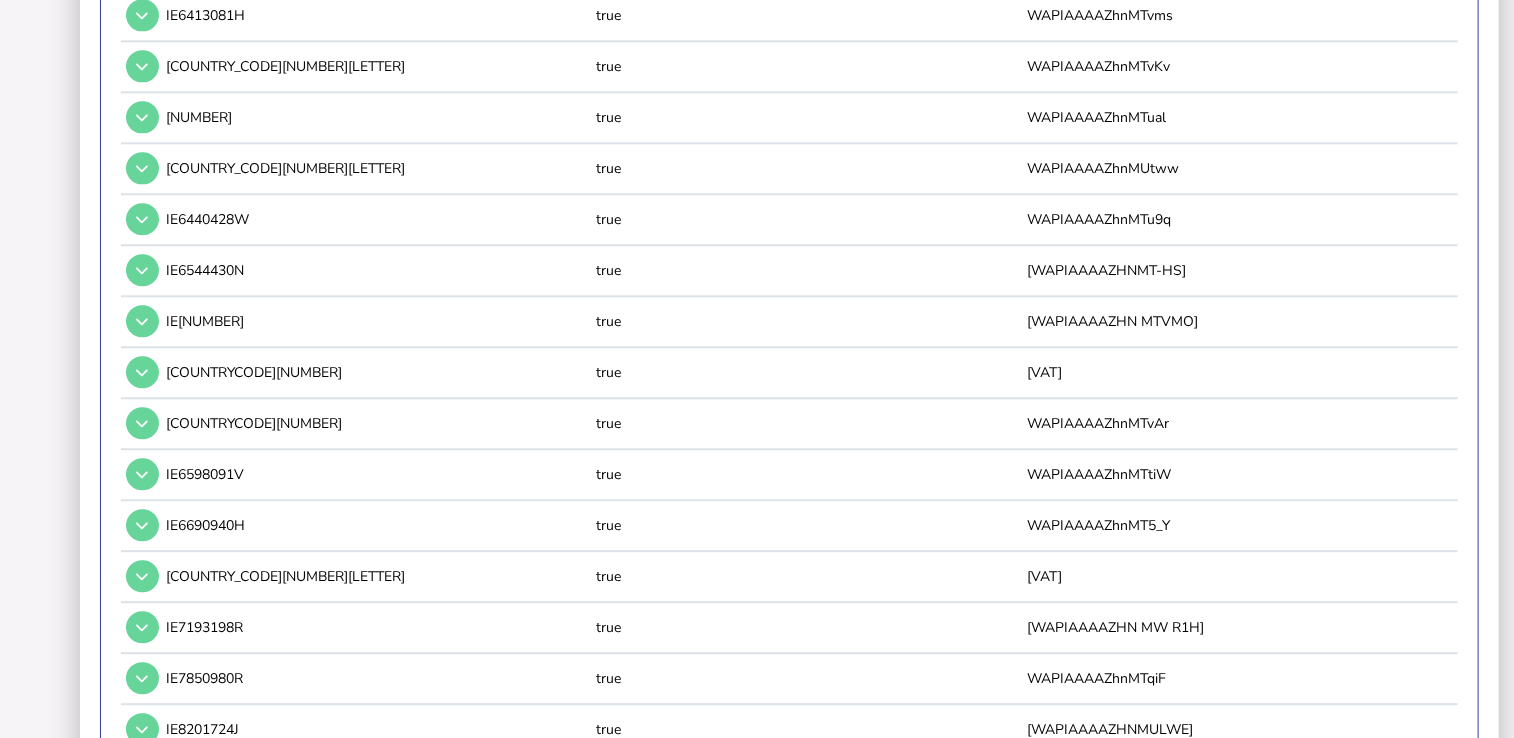 scroll, scrollTop: 17900, scrollLeft: 0, axis: vertical 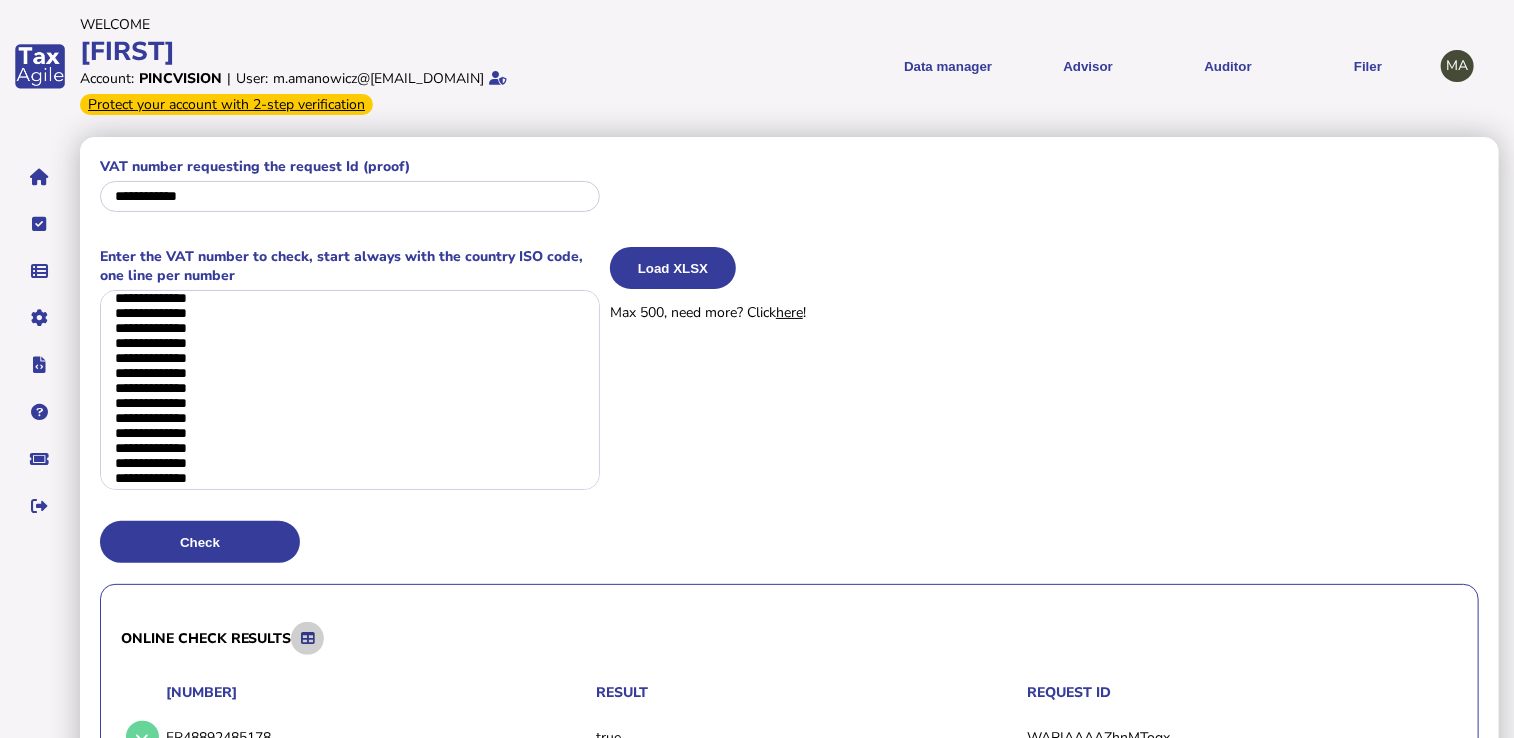 click 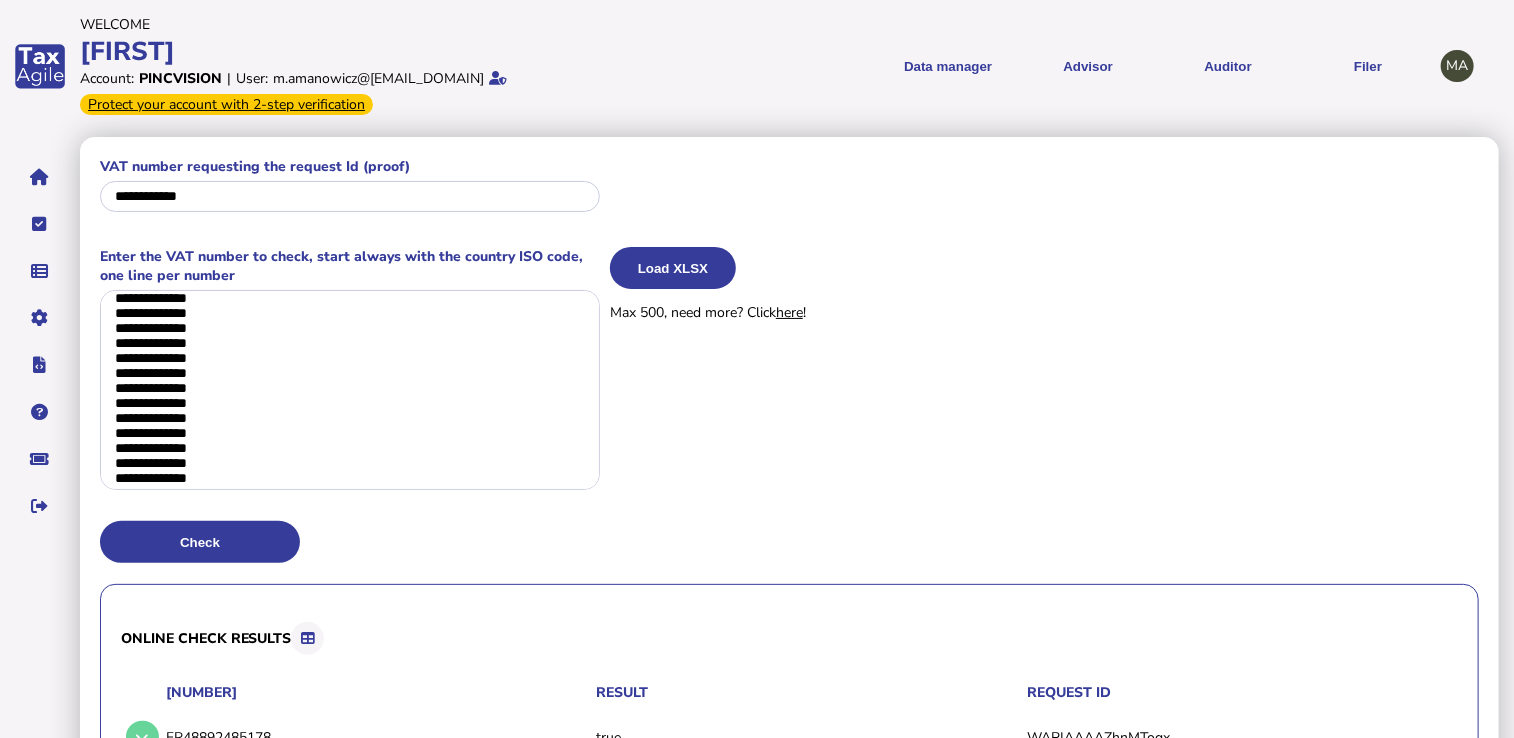 scroll, scrollTop: 300, scrollLeft: 0, axis: vertical 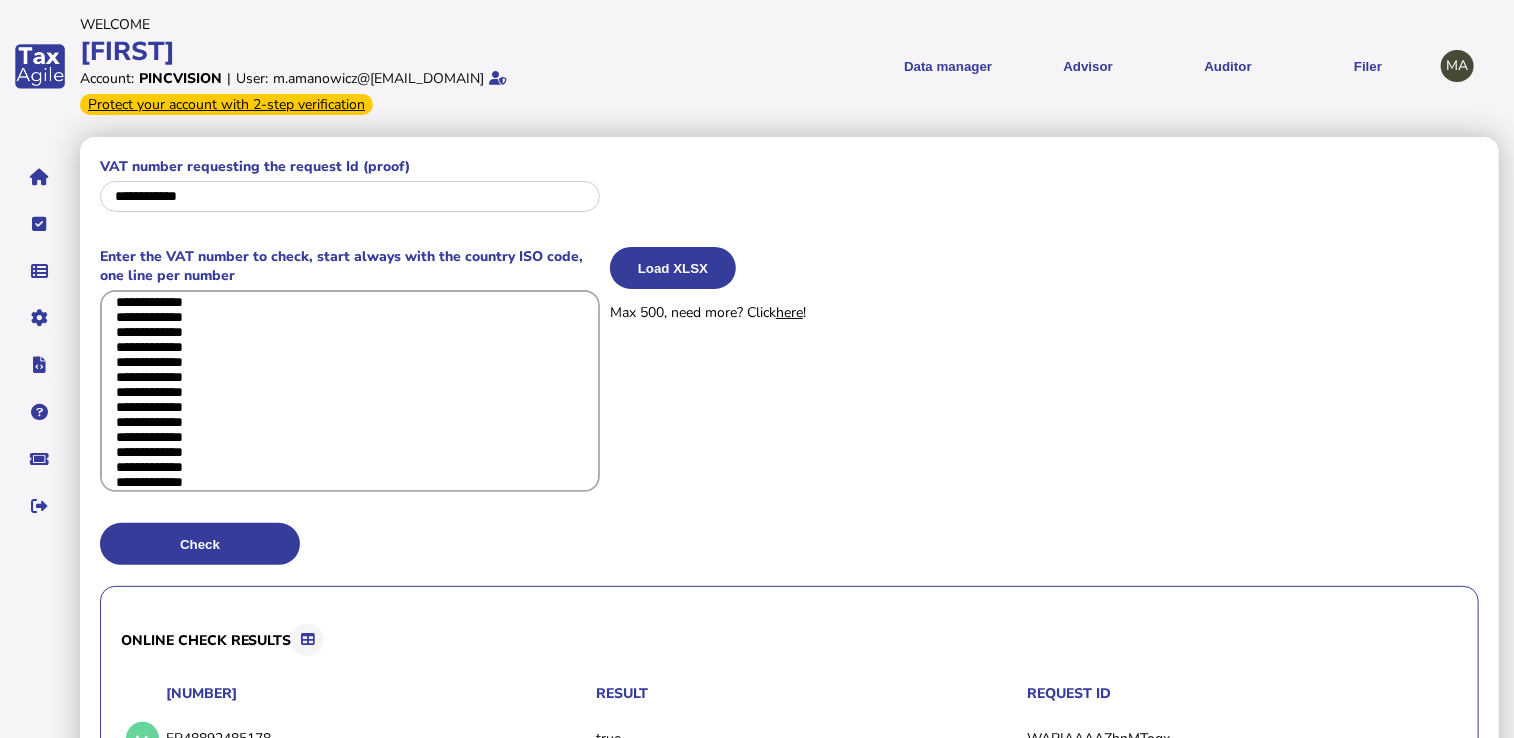 drag, startPoint x: 258, startPoint y: 182, endPoint x: 114, endPoint y: -74, distance: 293.72095 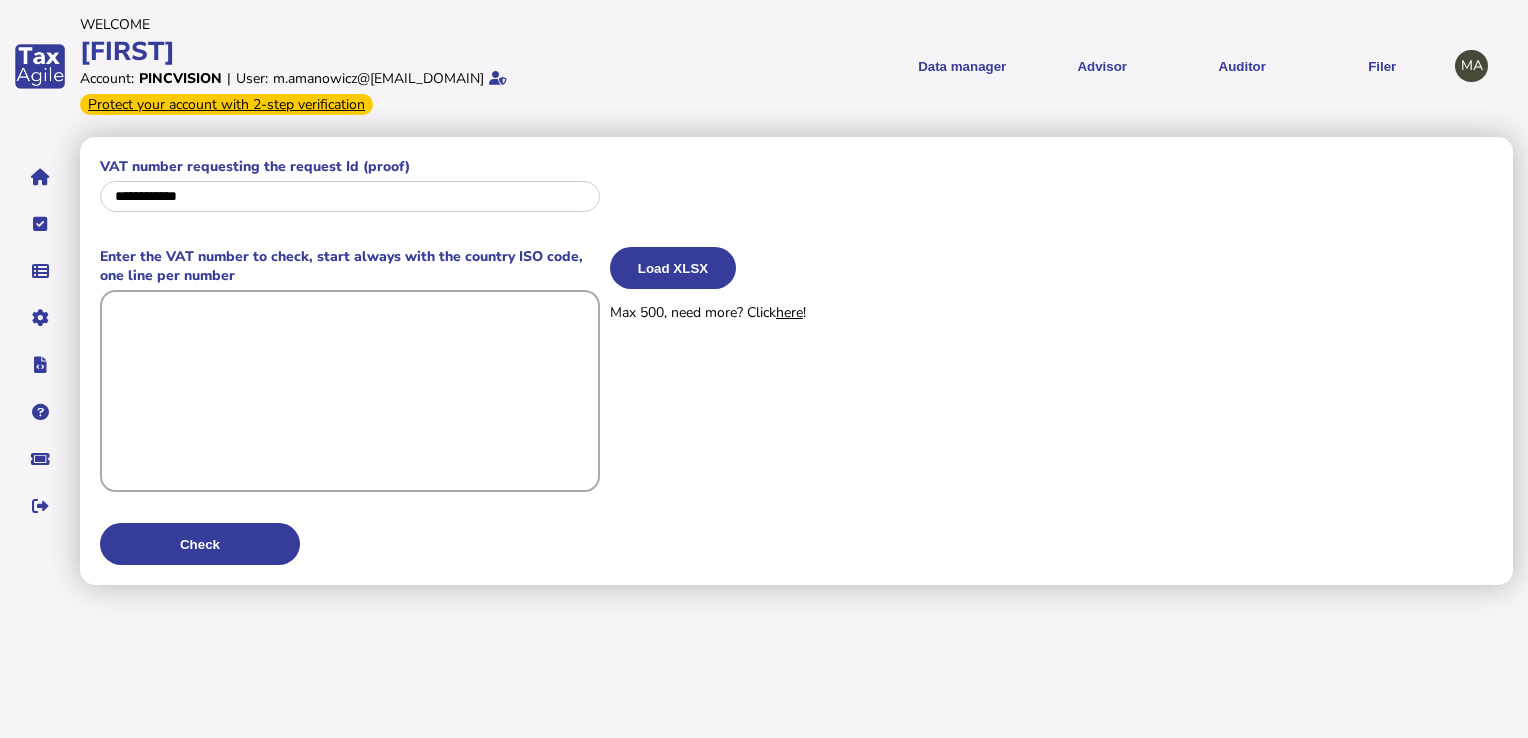 click 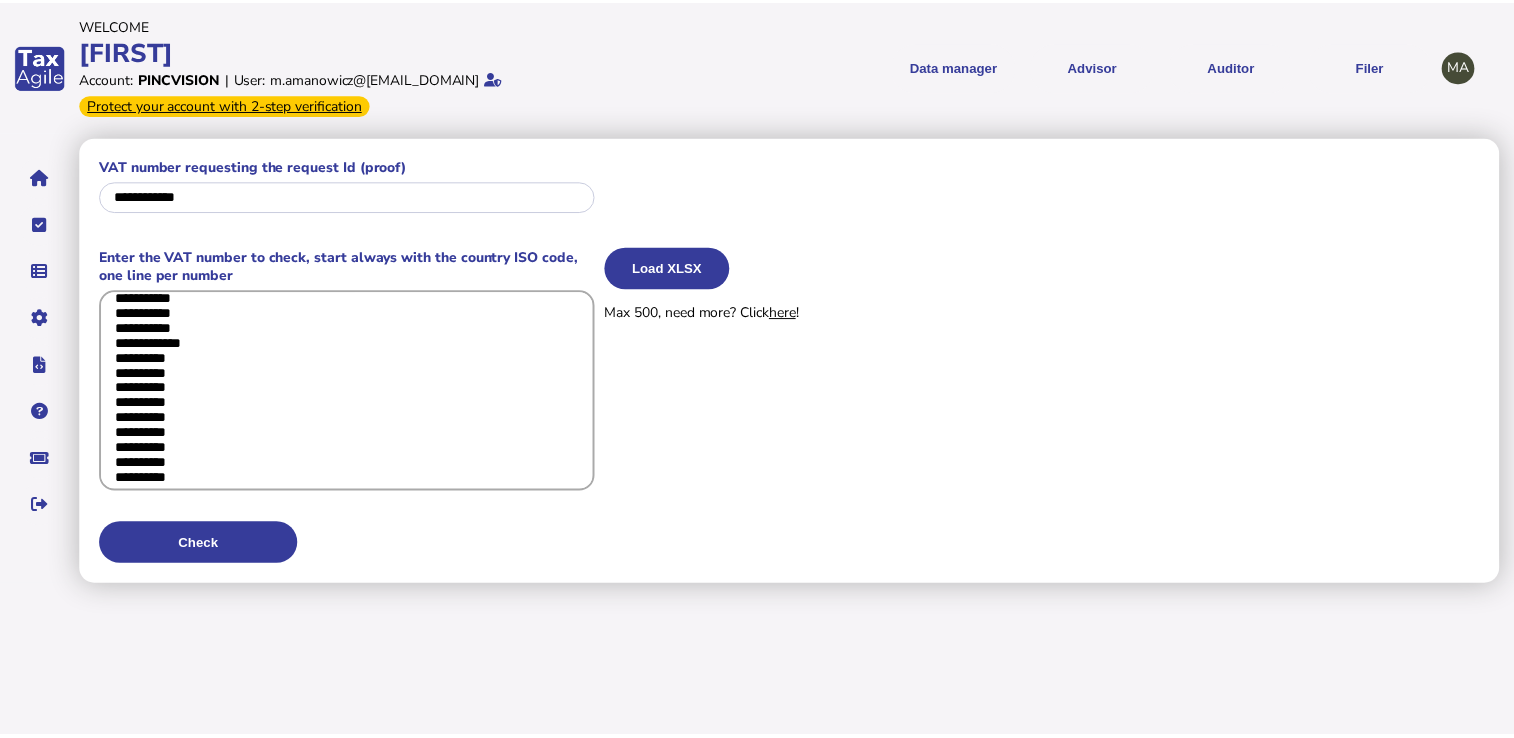 scroll, scrollTop: 9216, scrollLeft: 0, axis: vertical 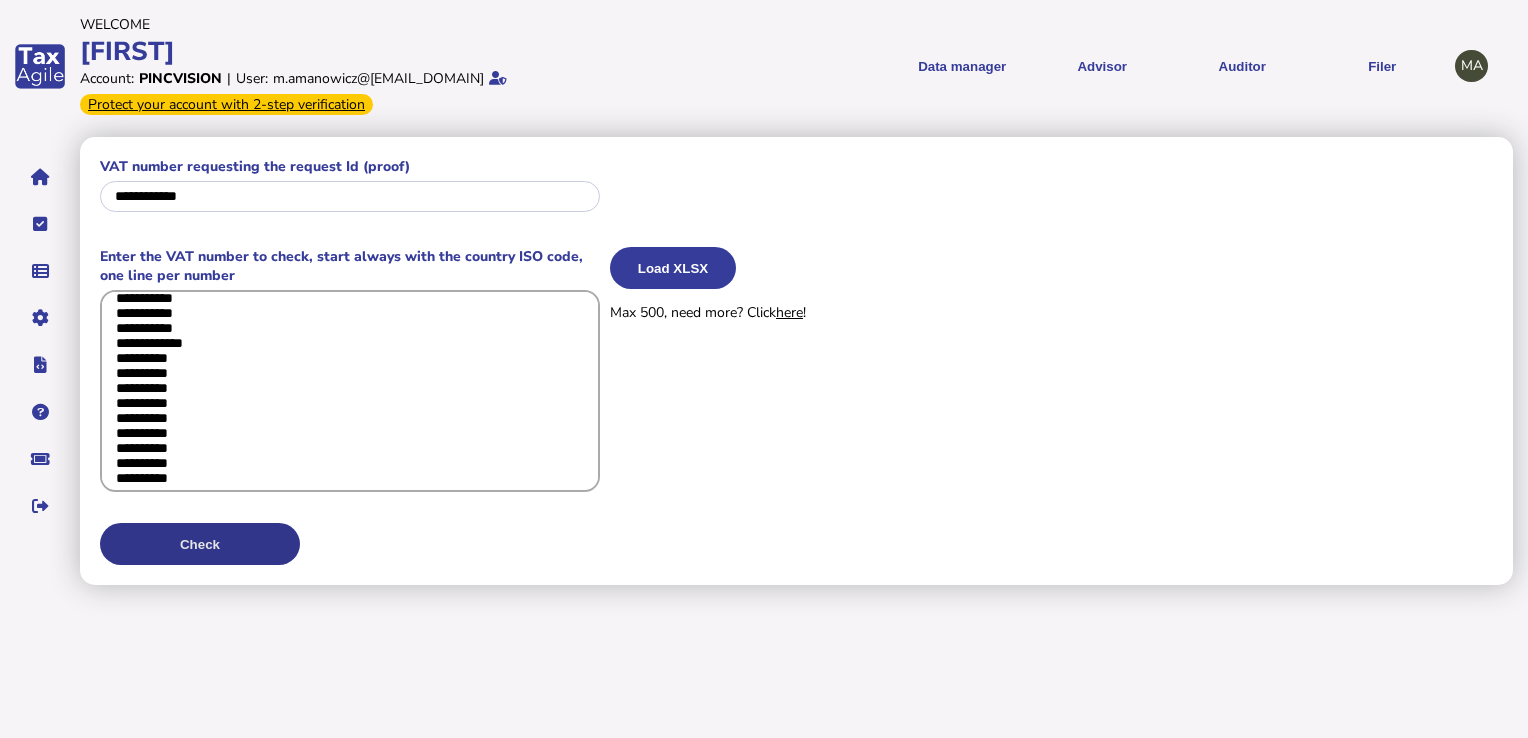 type on "**********" 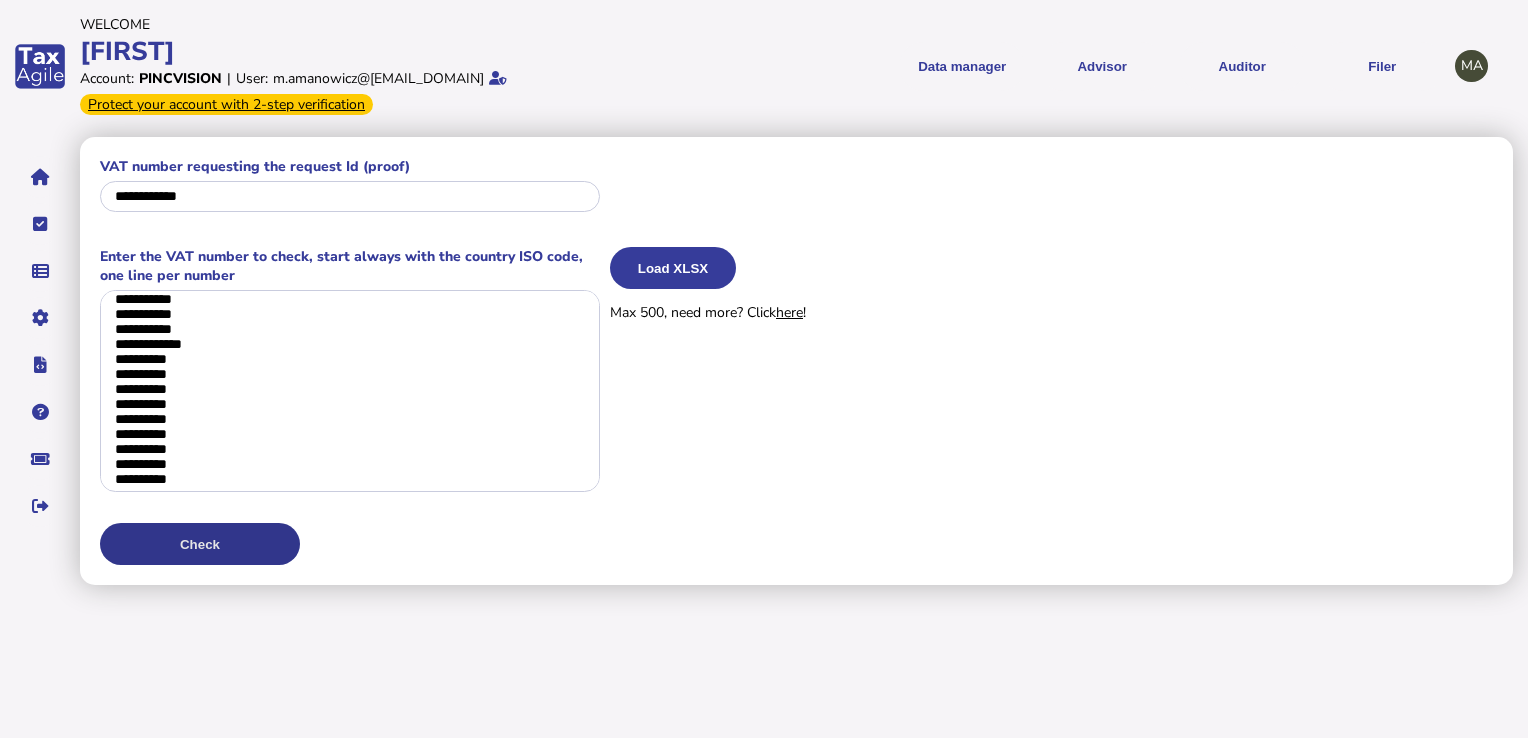 click on "Check" 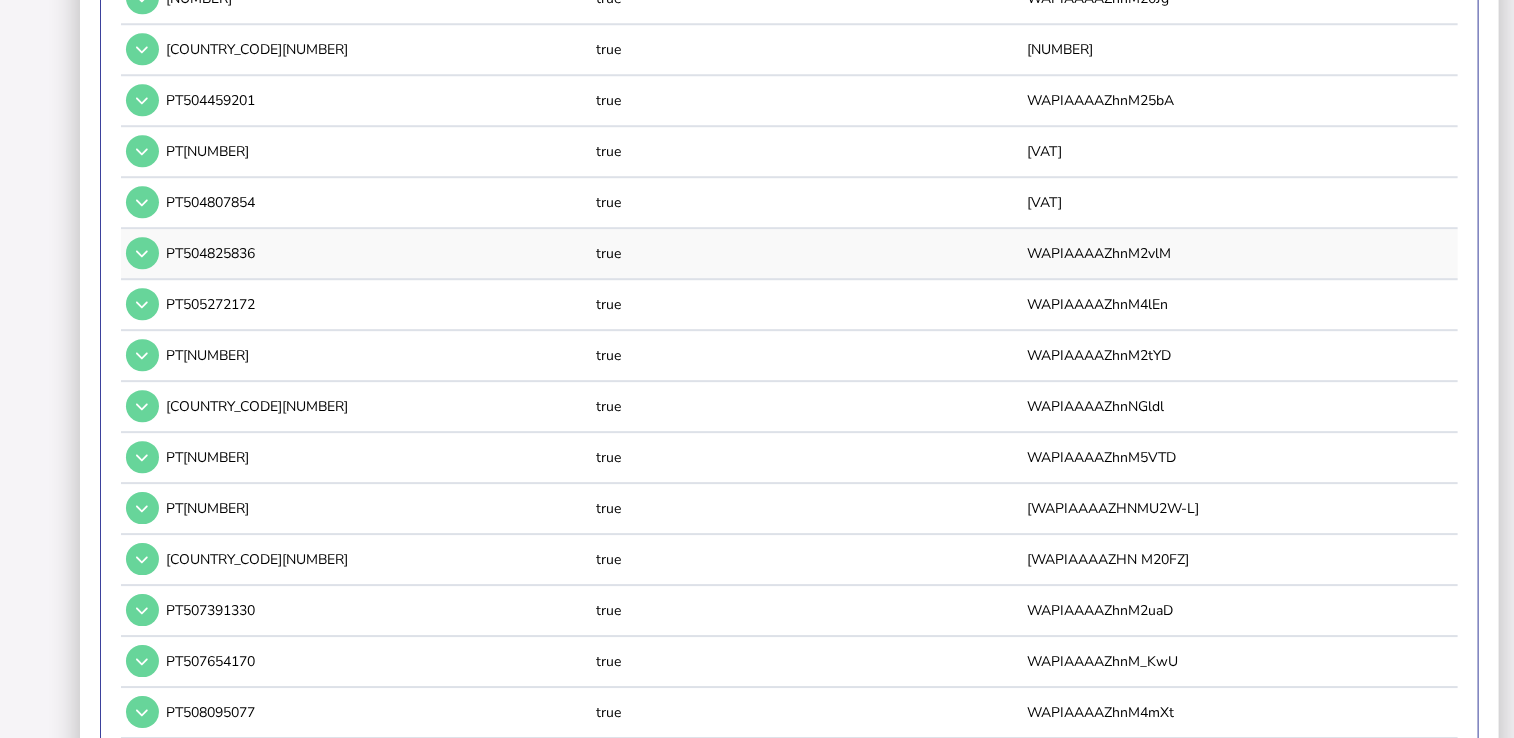 scroll, scrollTop: 2900, scrollLeft: 0, axis: vertical 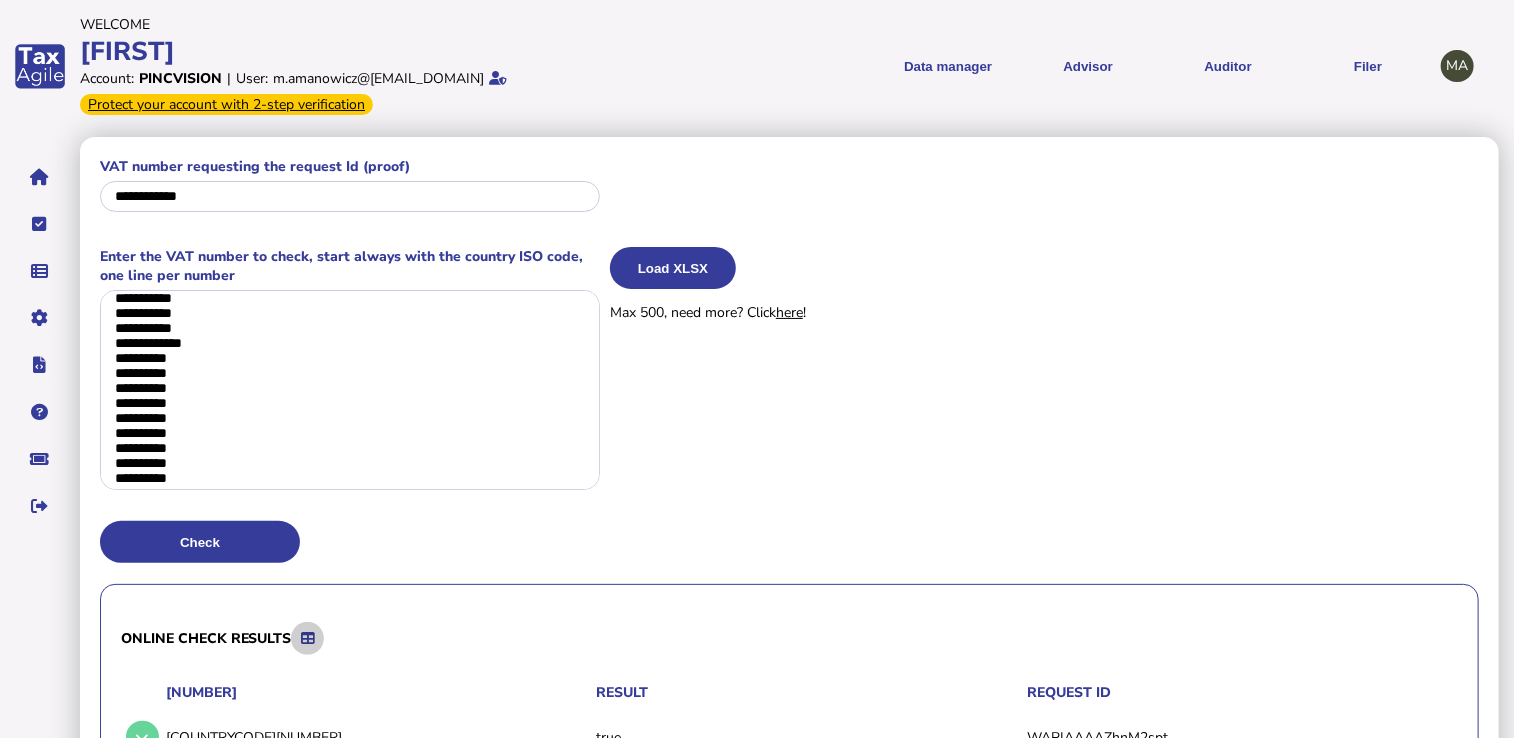click 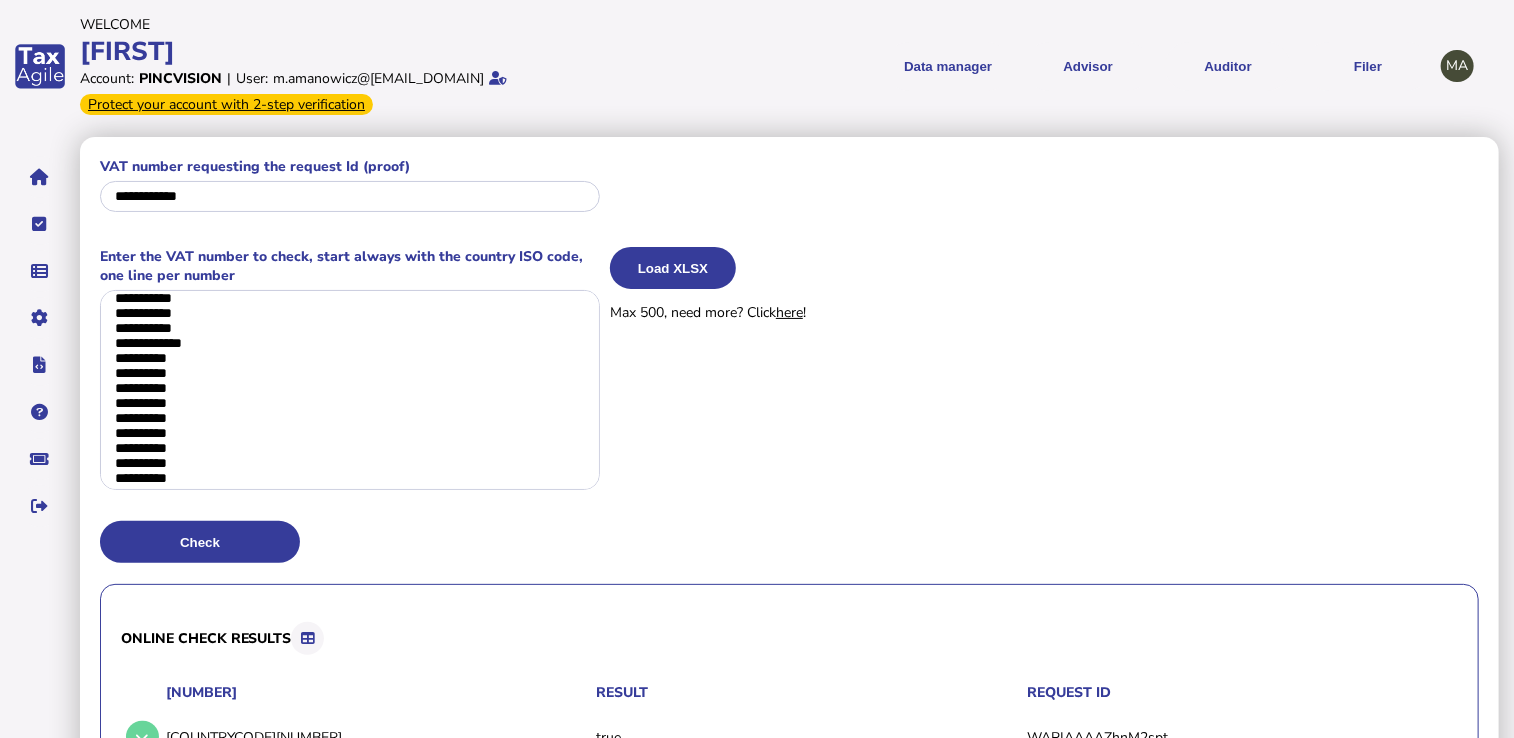 click on "Welcome  [PERSON] Account: [COMPANY]  |  User: [EMAIL] Protect your account with 2-step verification Data manager  VAT Transaction list Upload list  Advisor  VAT Advisor for VAT Check online VAT number validity  Auditor   Filer  VAT Filings - list view Filings - calendar Manage tax code mappings Check online VAT number validity Manage MTD  MA" at bounding box center (787, 66) 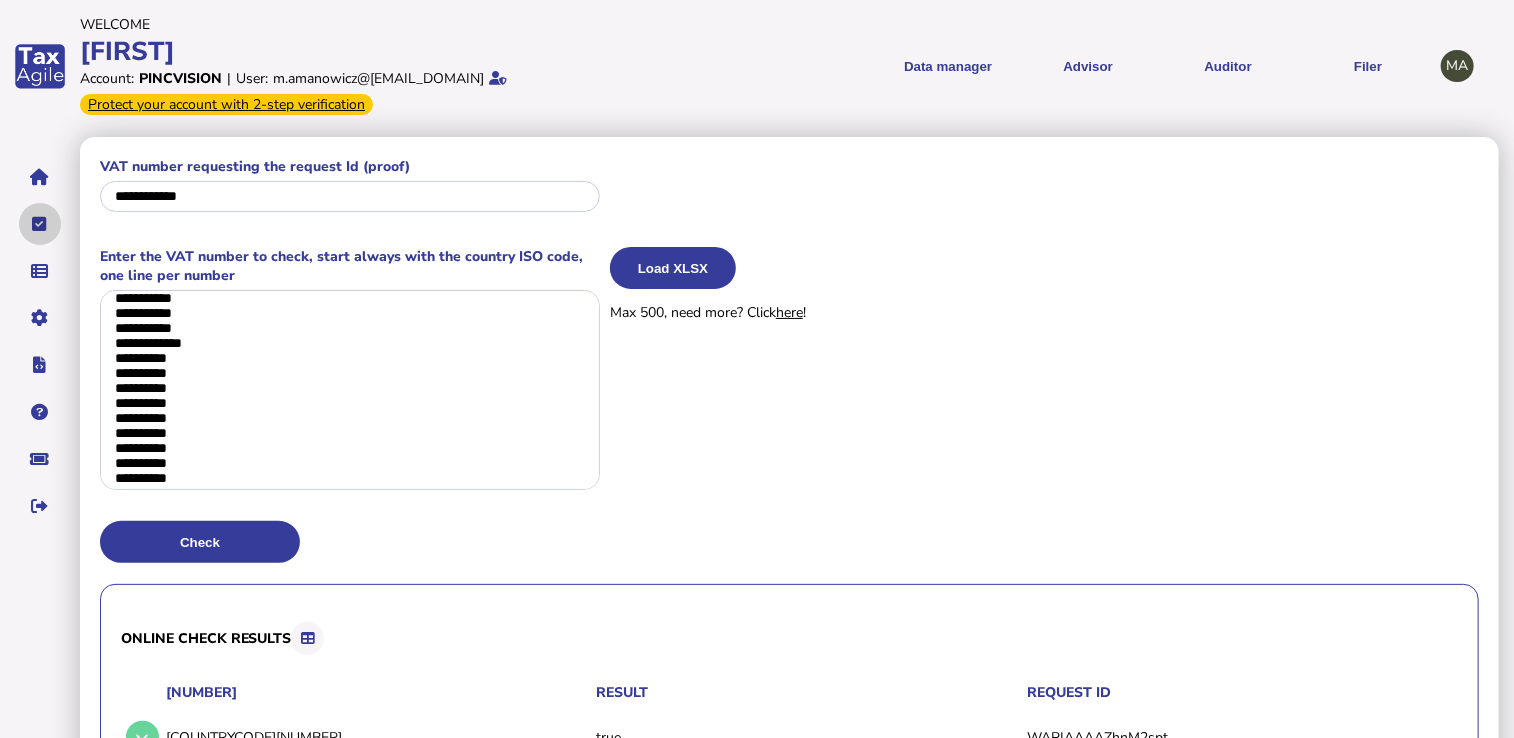 click at bounding box center (40, 224) 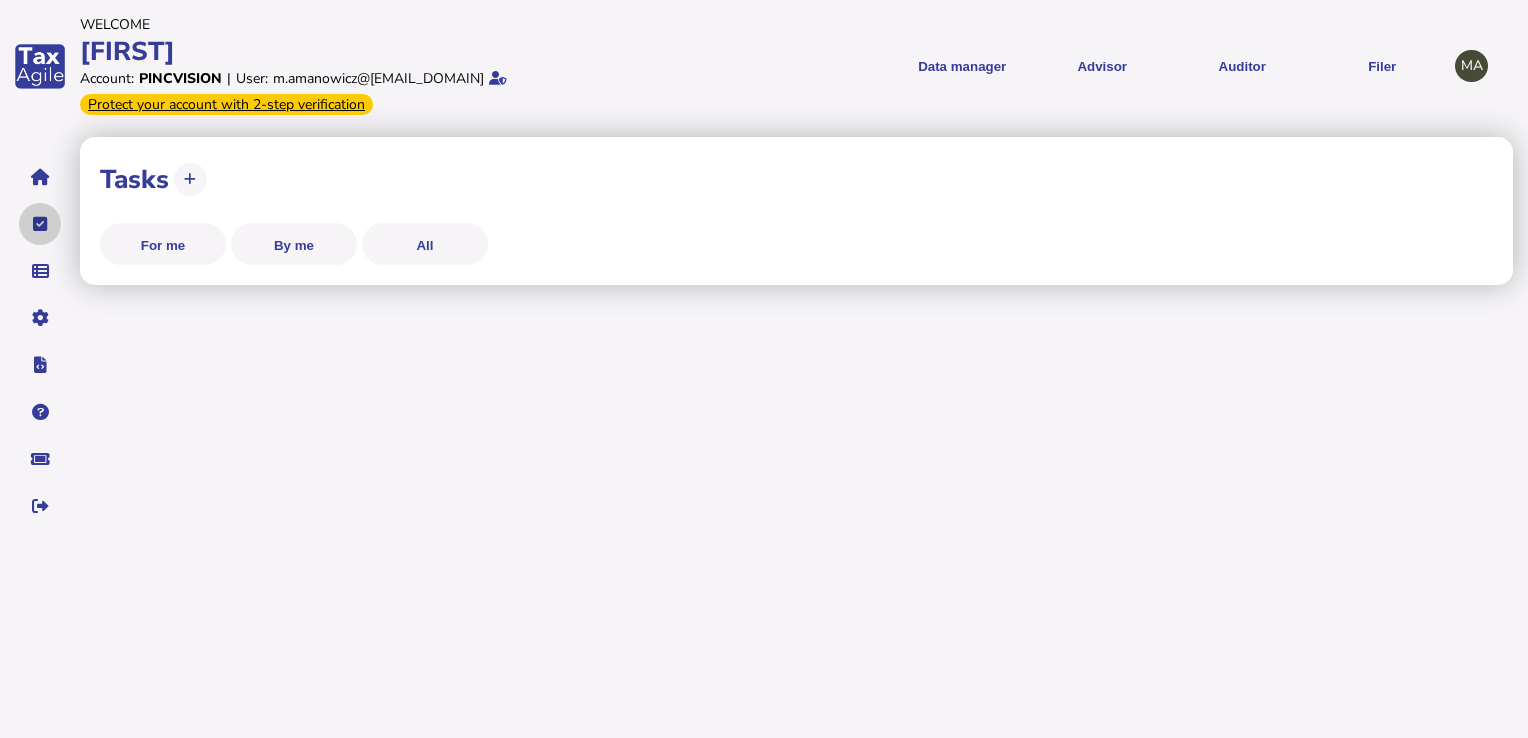 select on "**********" 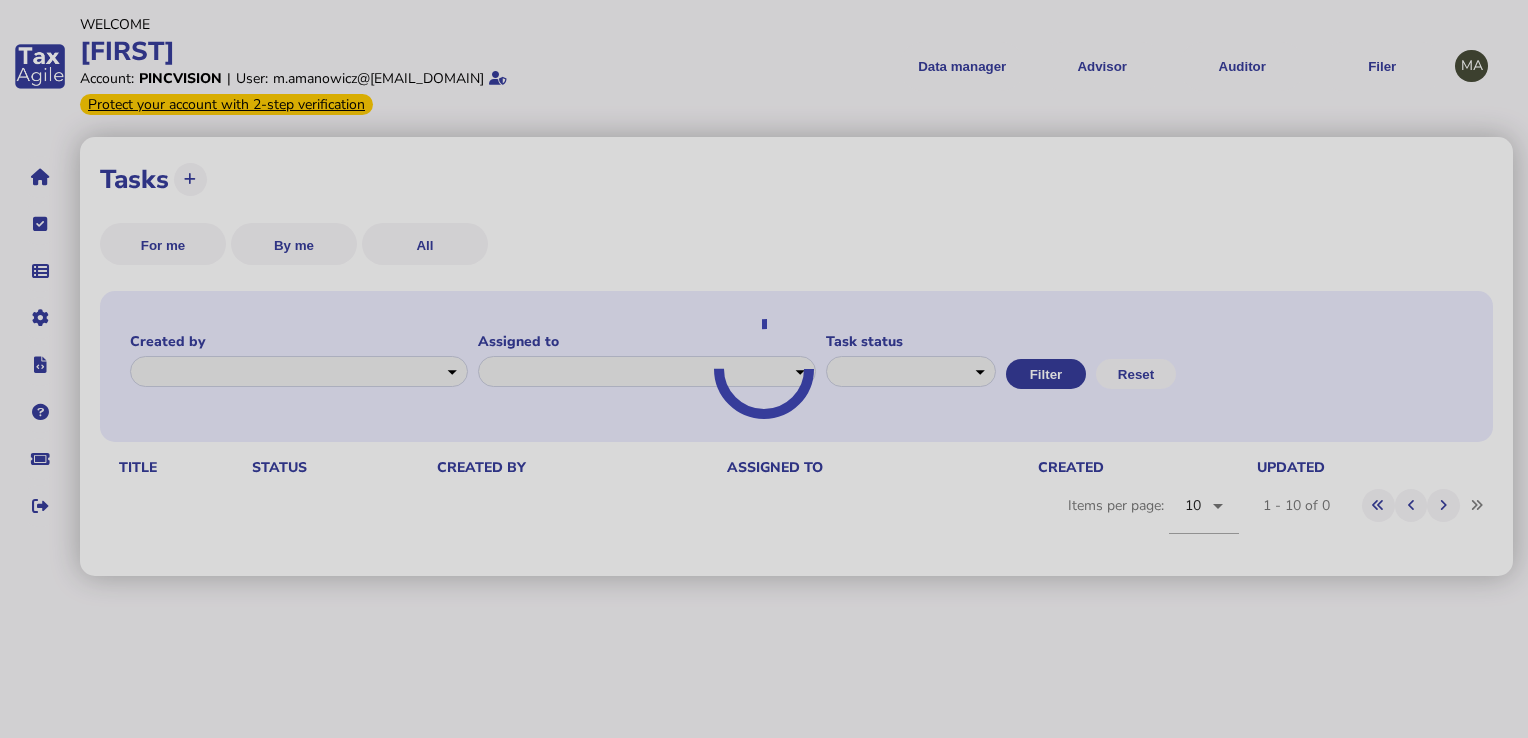 select on "**********" 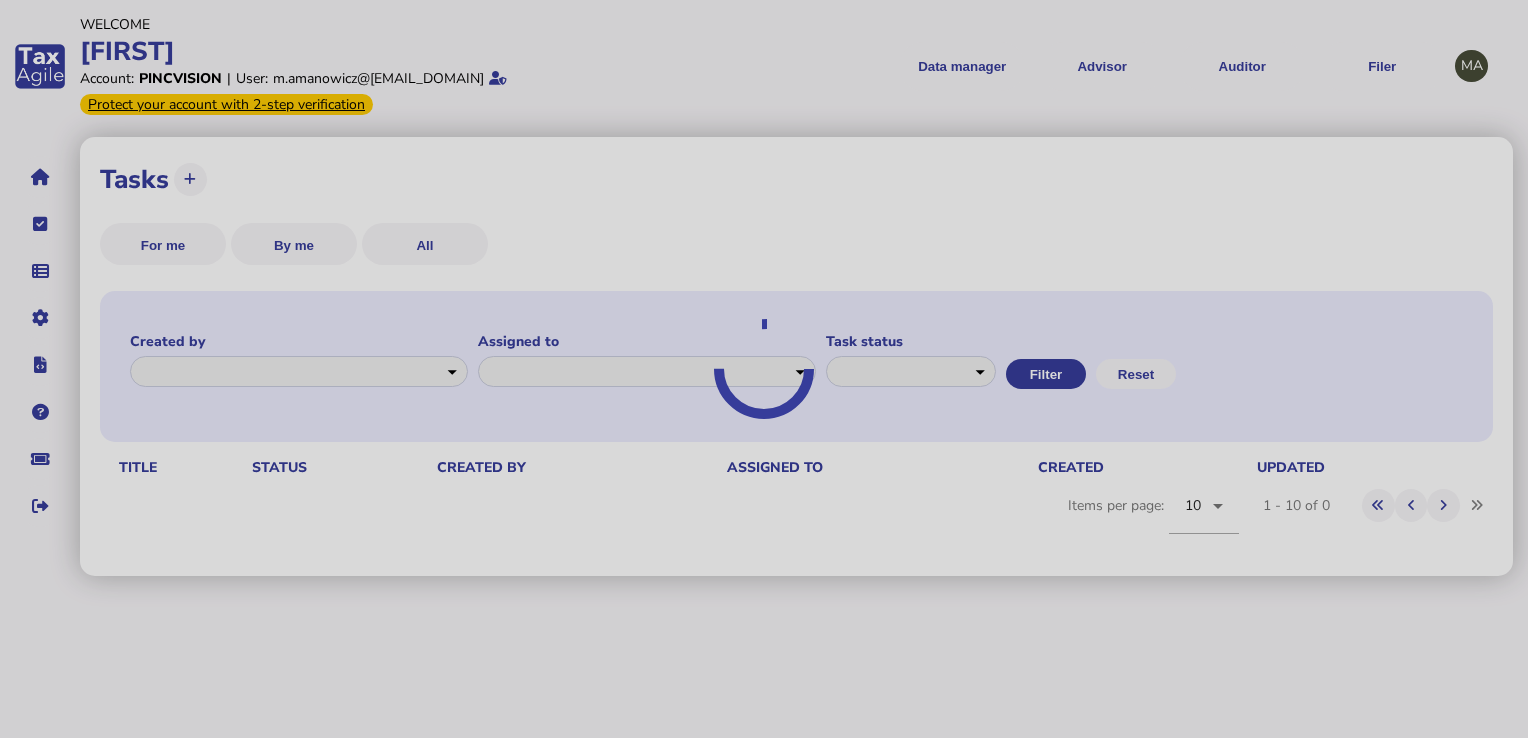 select on "********" 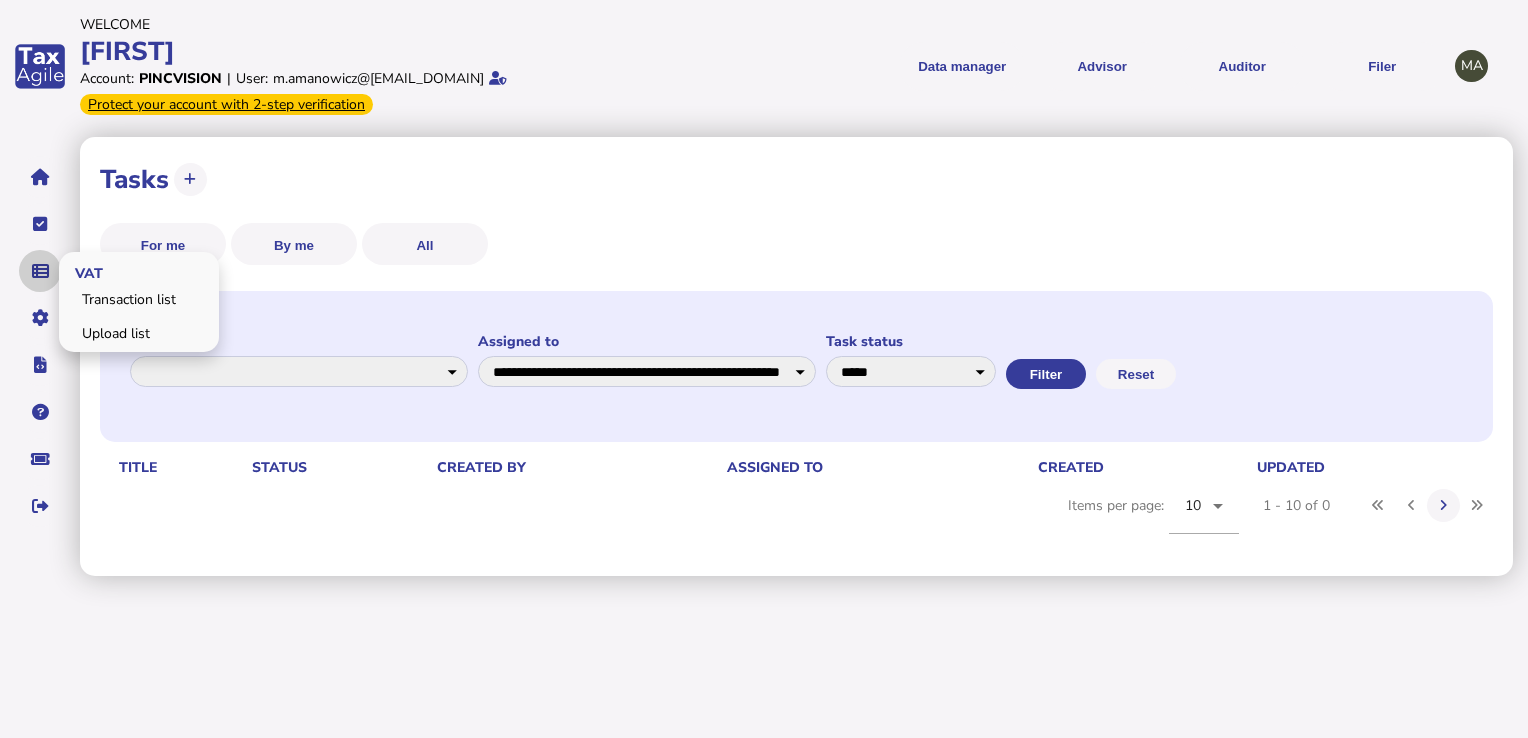 click at bounding box center [40, 271] 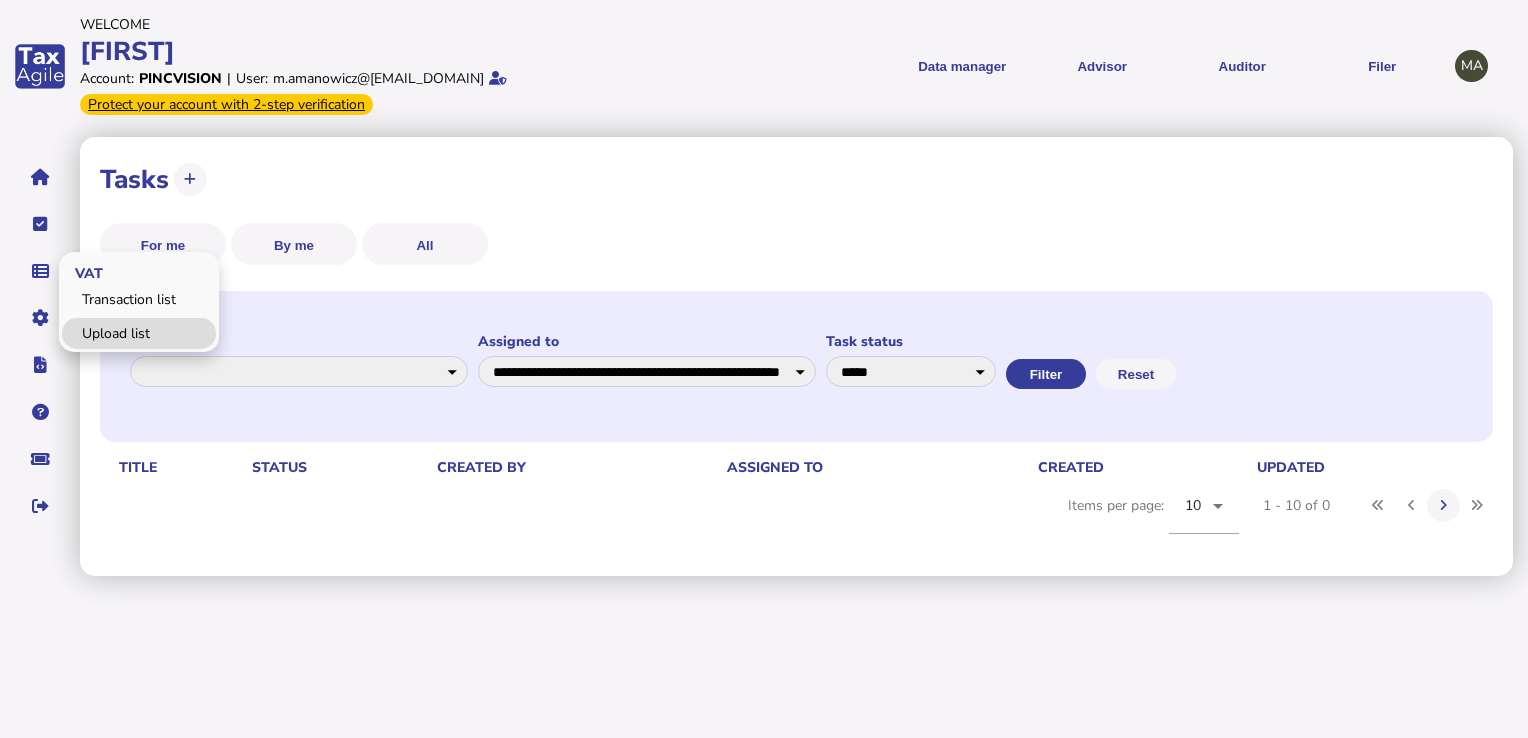 click on "Upload list" at bounding box center (139, 333) 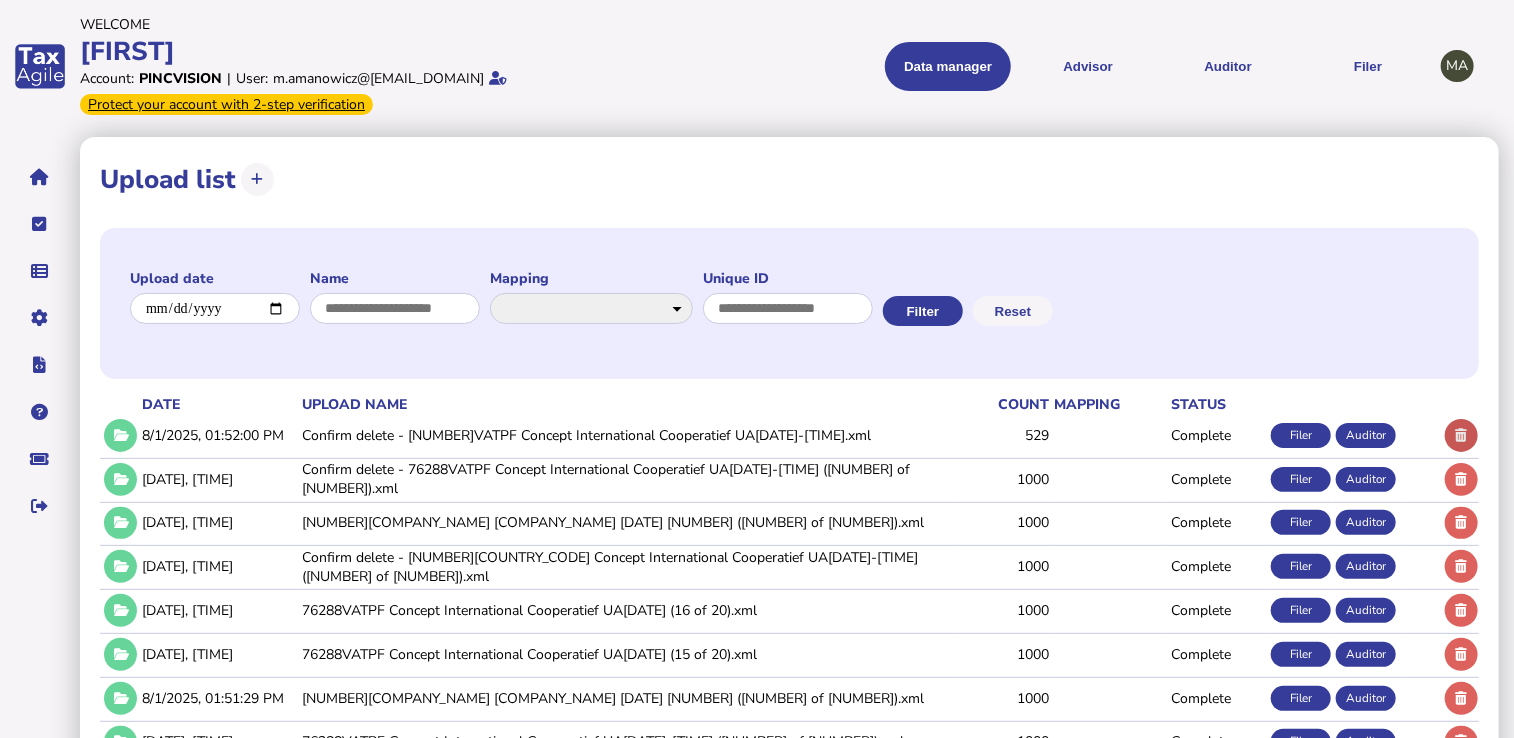 click 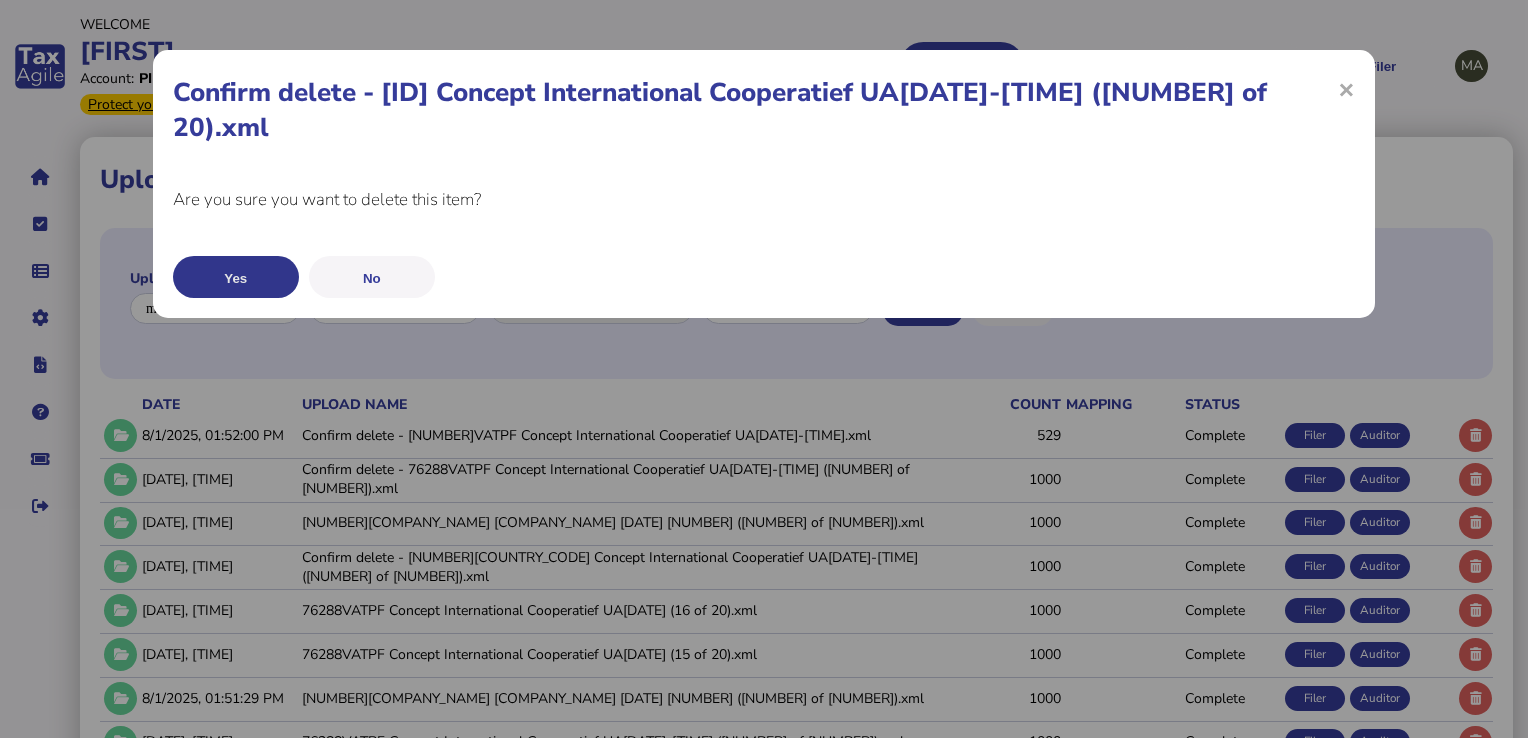 click on "Yes" at bounding box center [236, 277] 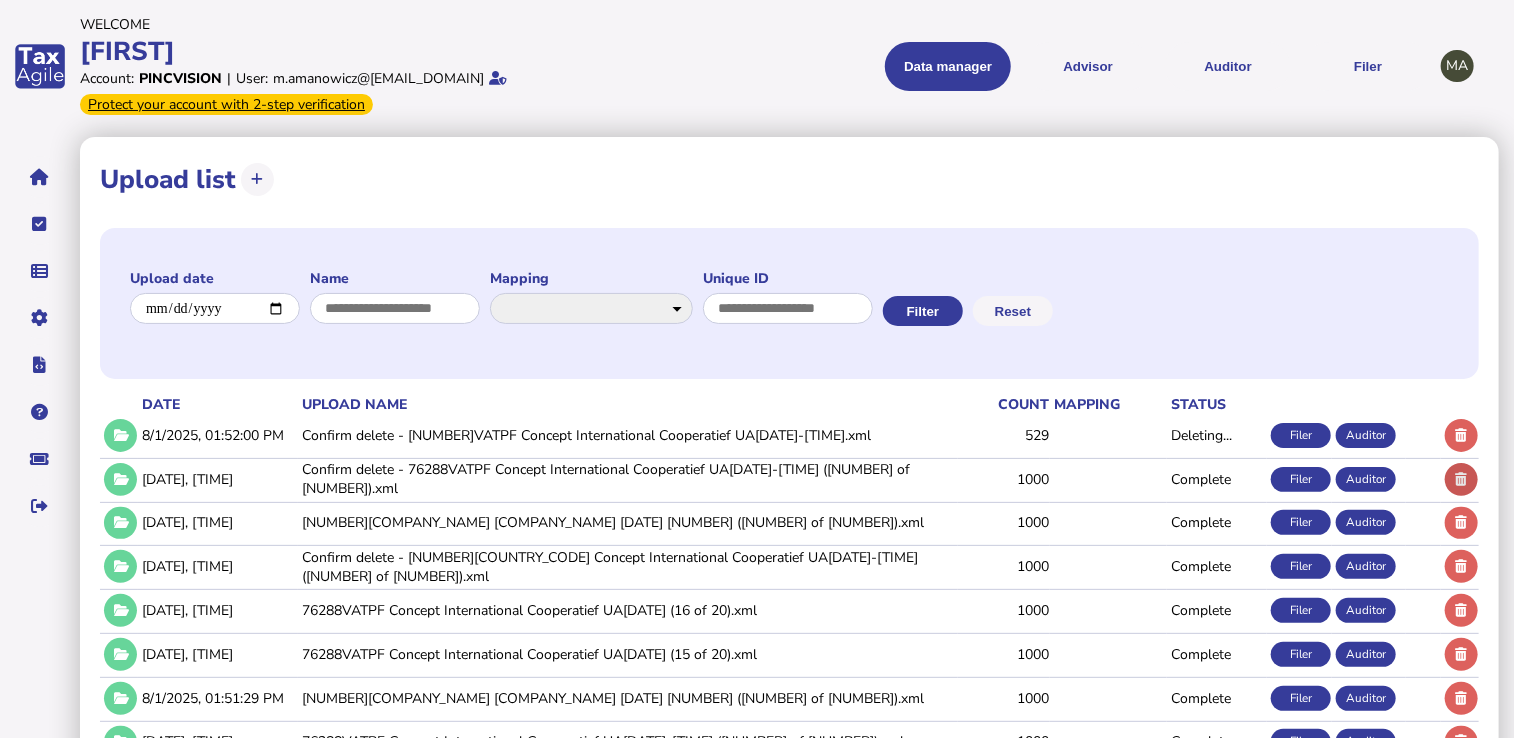 click 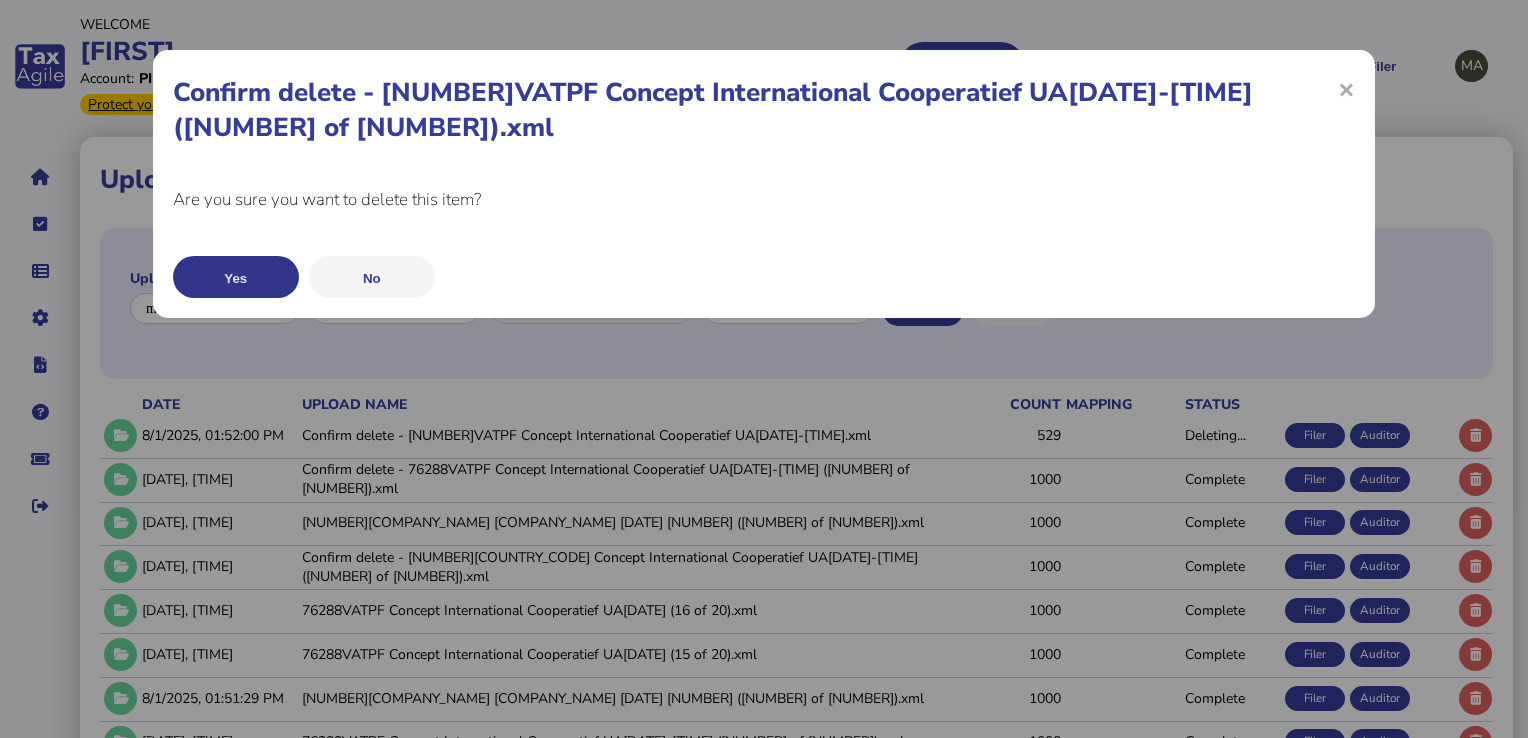 click on "Yes" at bounding box center (236, 277) 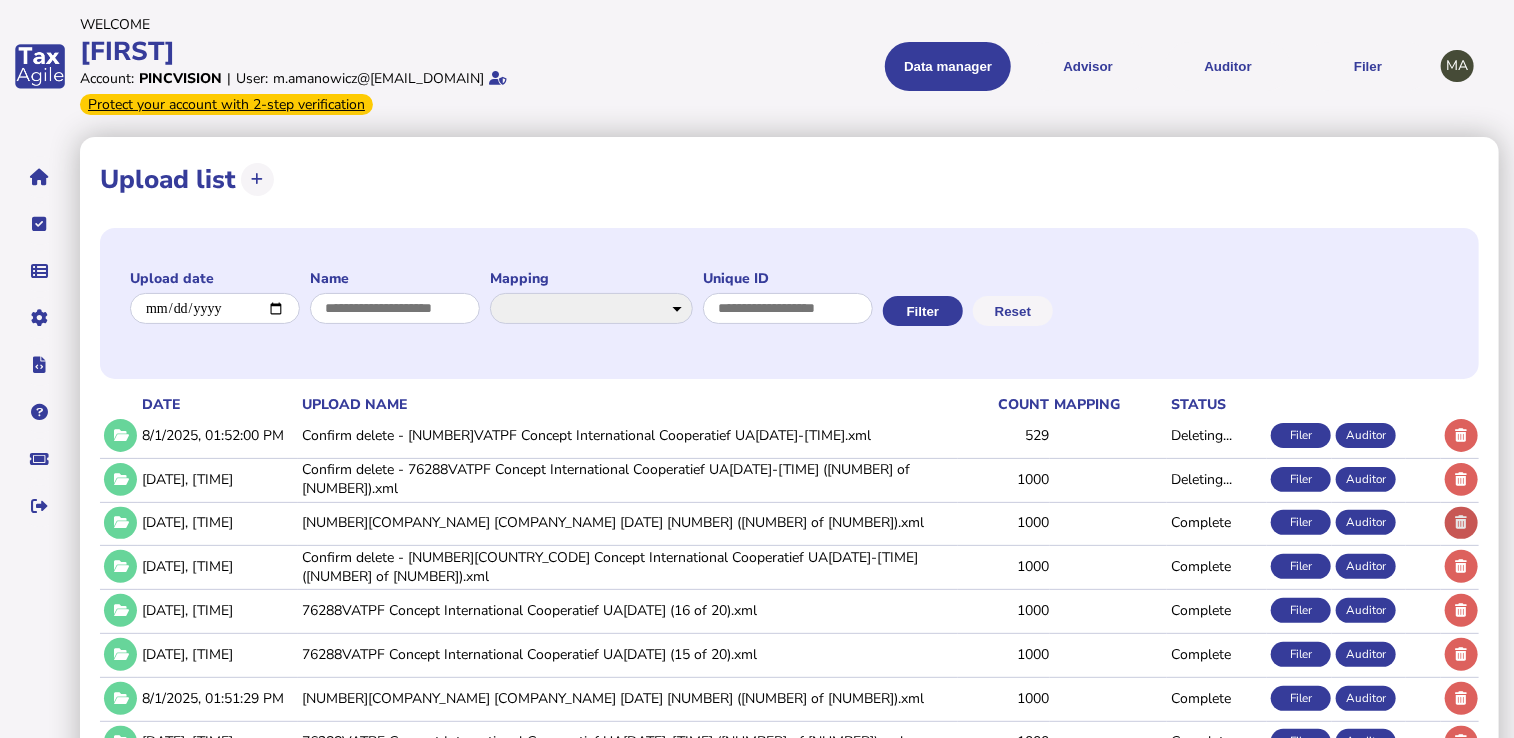 click 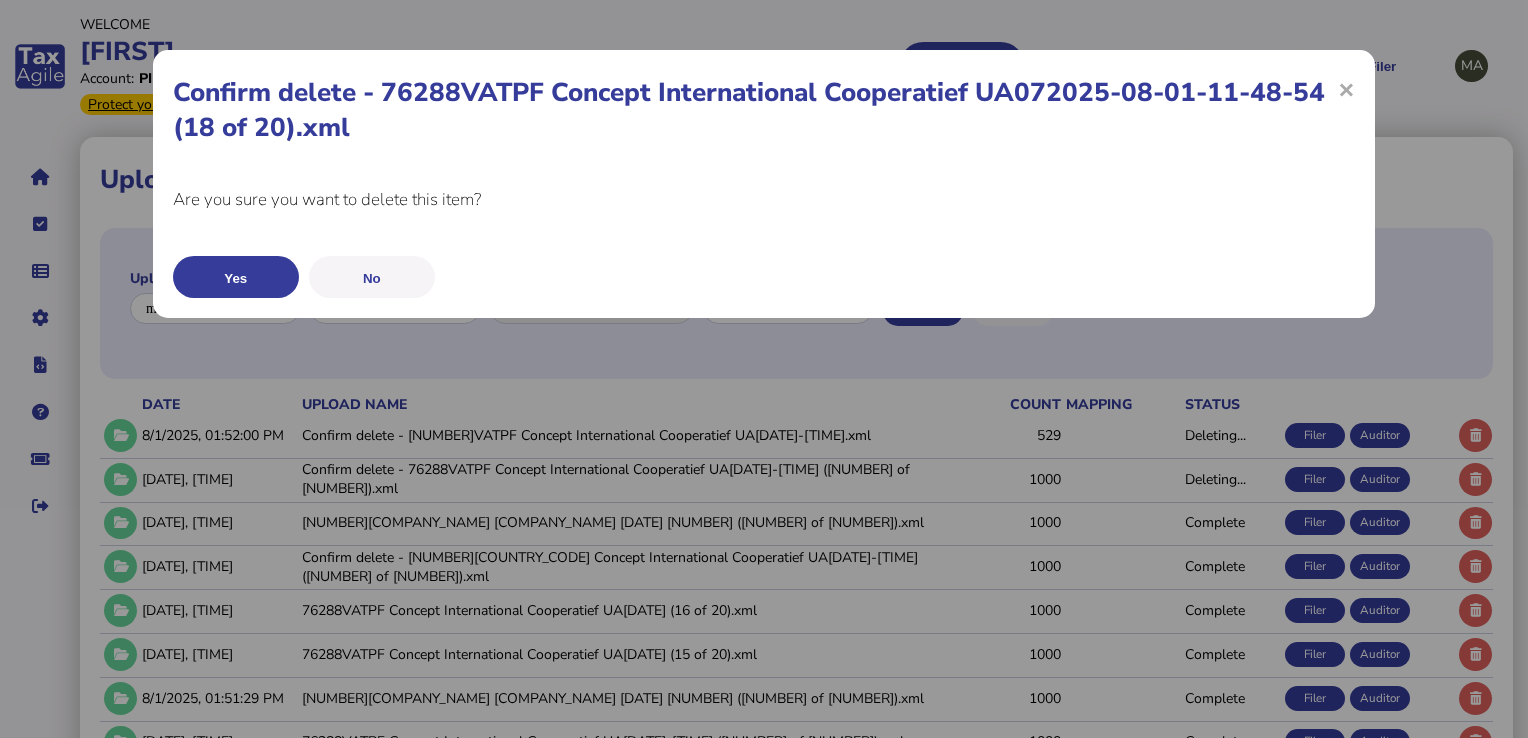 click on "Yes" at bounding box center [236, 277] 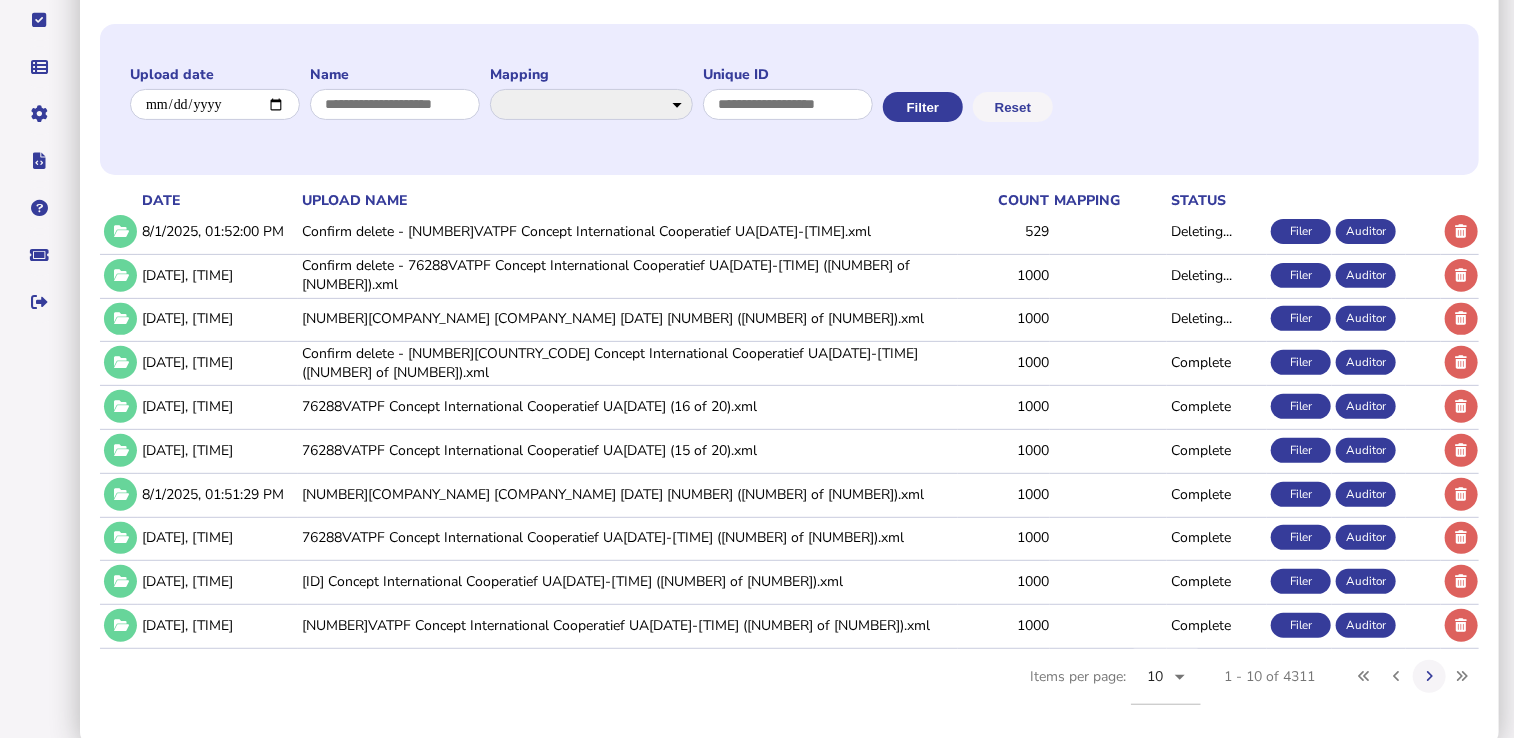 scroll, scrollTop: 212, scrollLeft: 0, axis: vertical 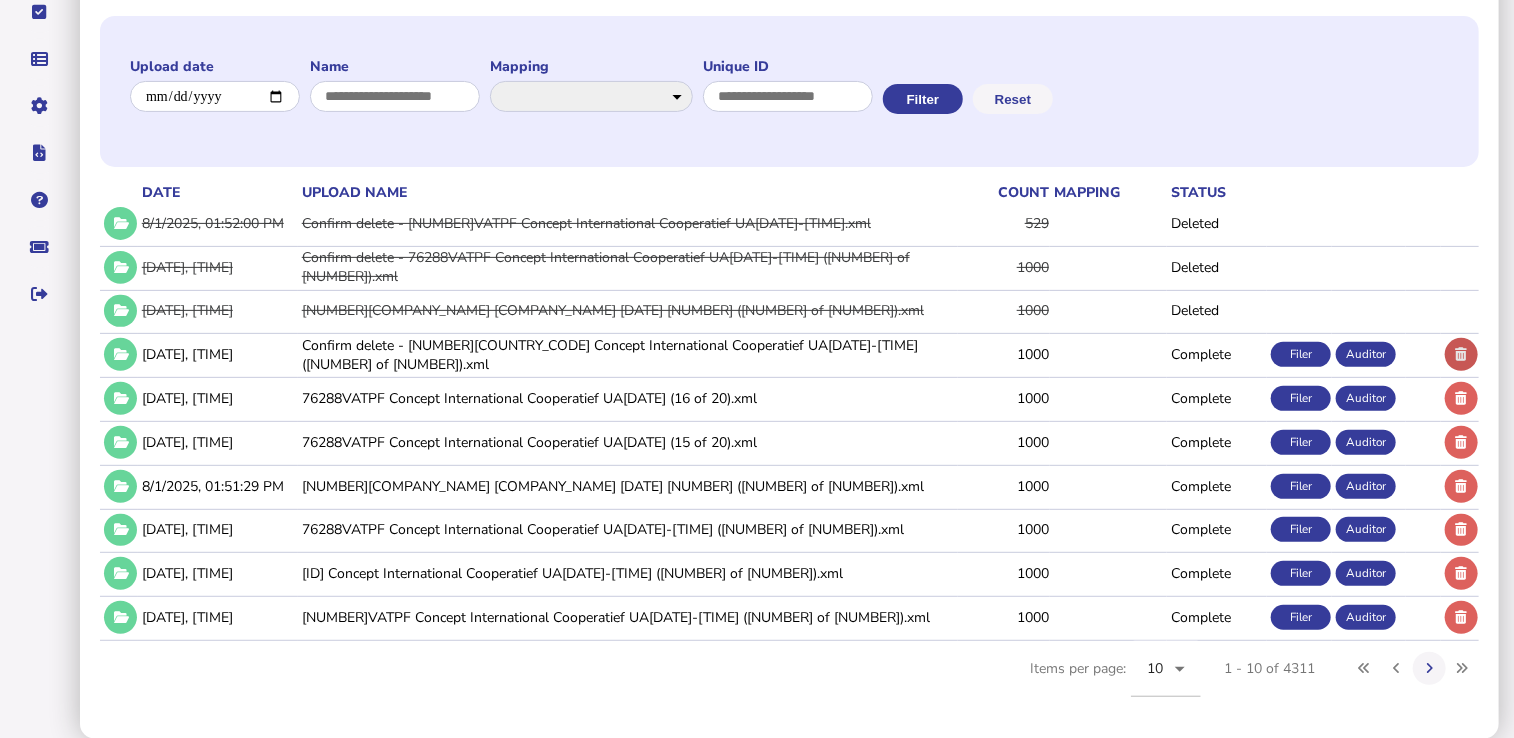 click 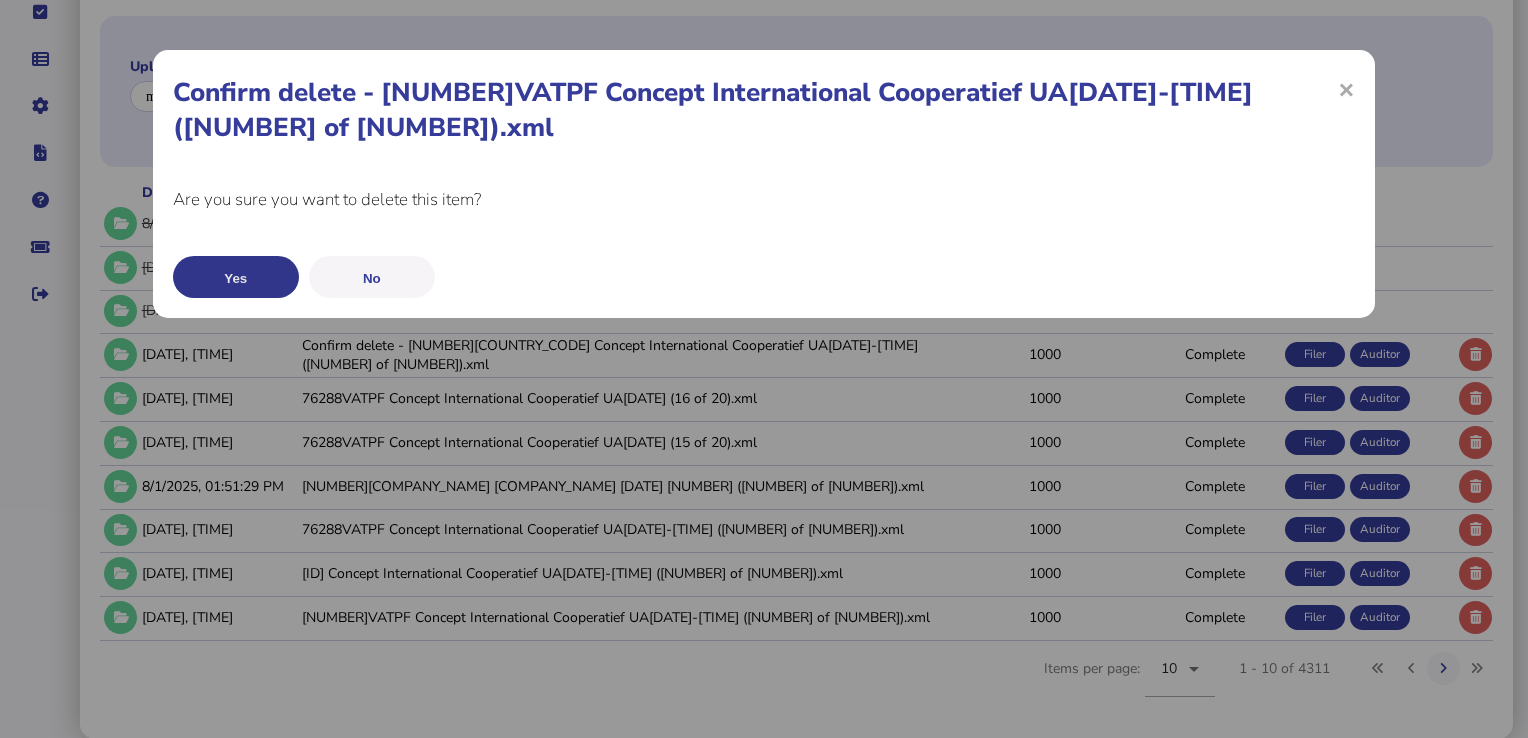 click on "Yes" at bounding box center (236, 277) 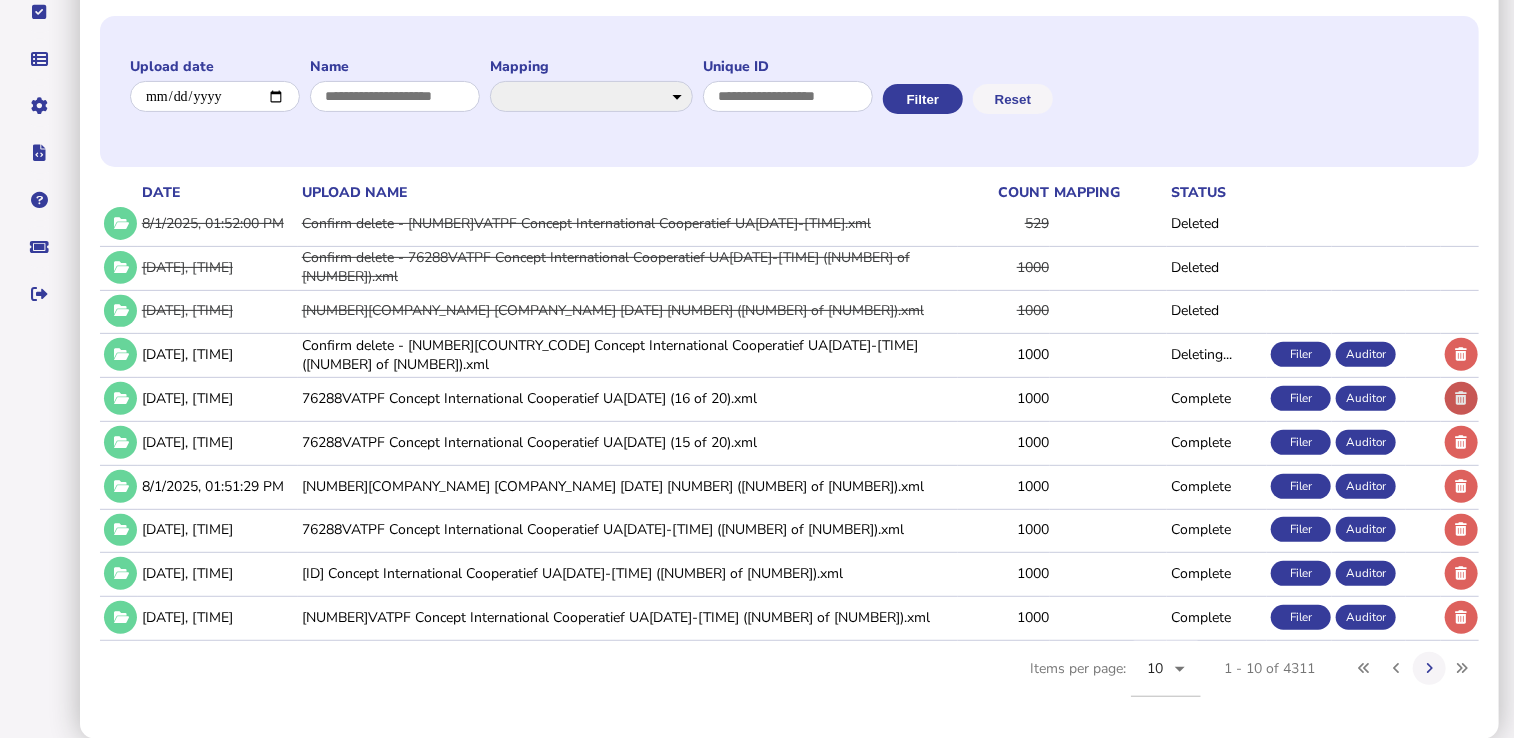 click 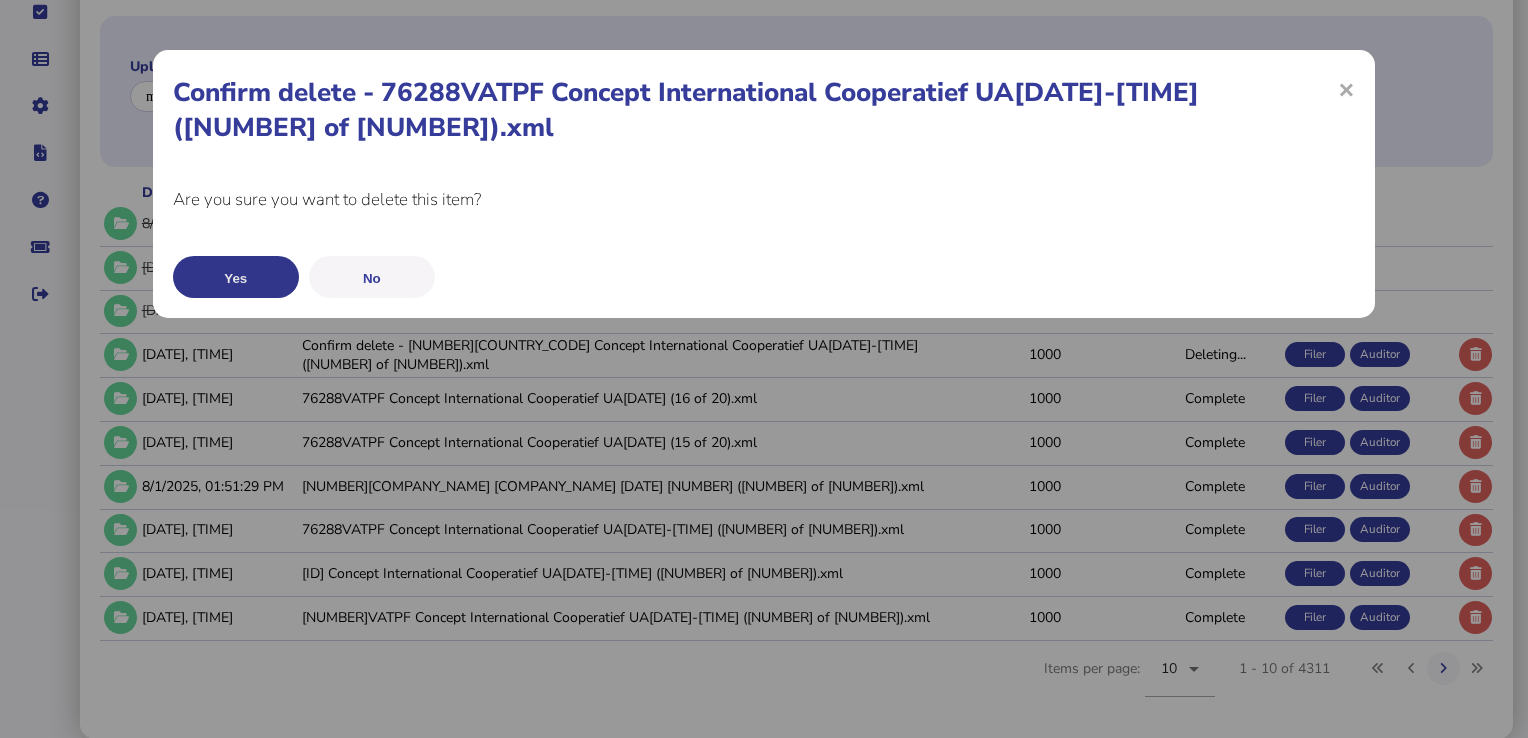 click on "Yes" at bounding box center (236, 277) 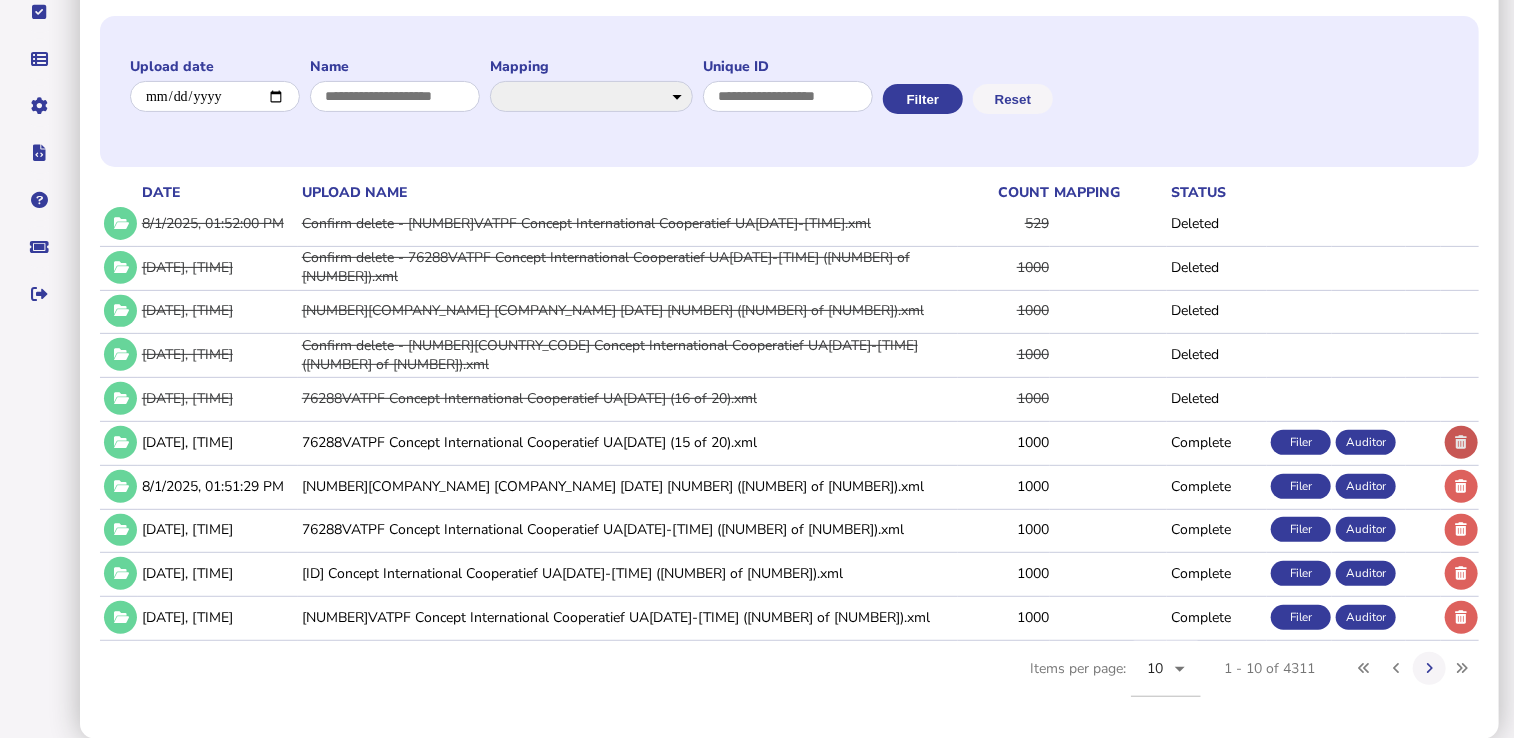 click 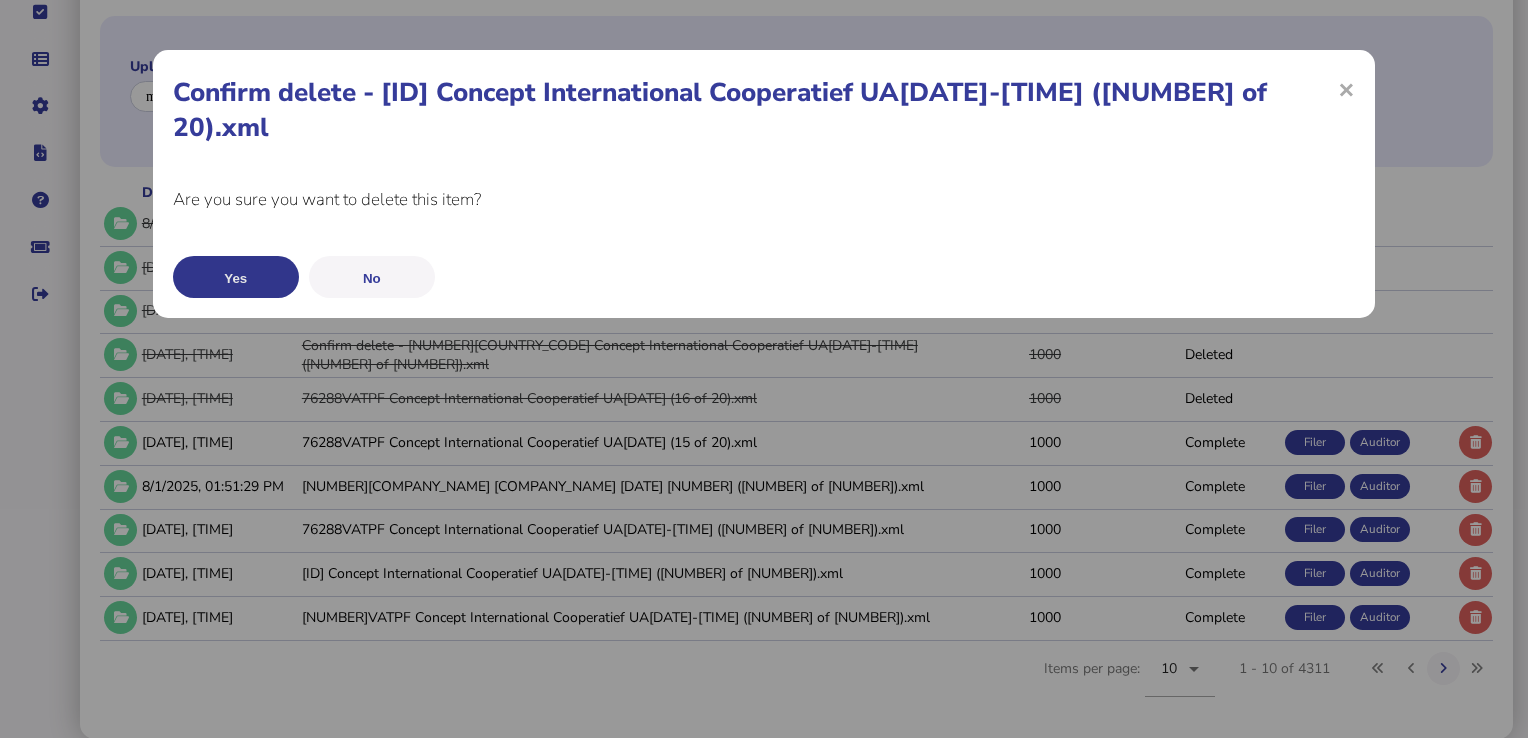 click on "Yes" at bounding box center [236, 277] 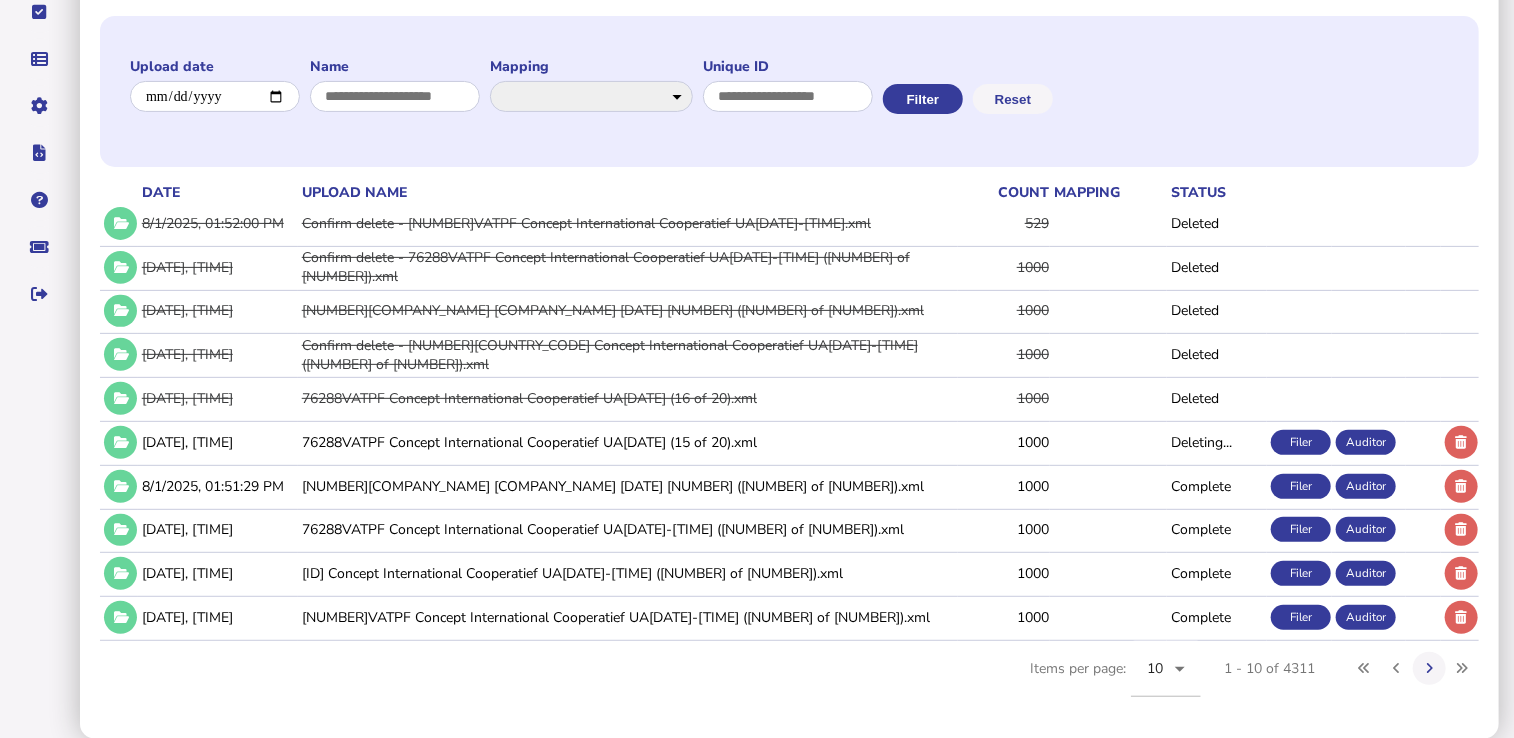 click 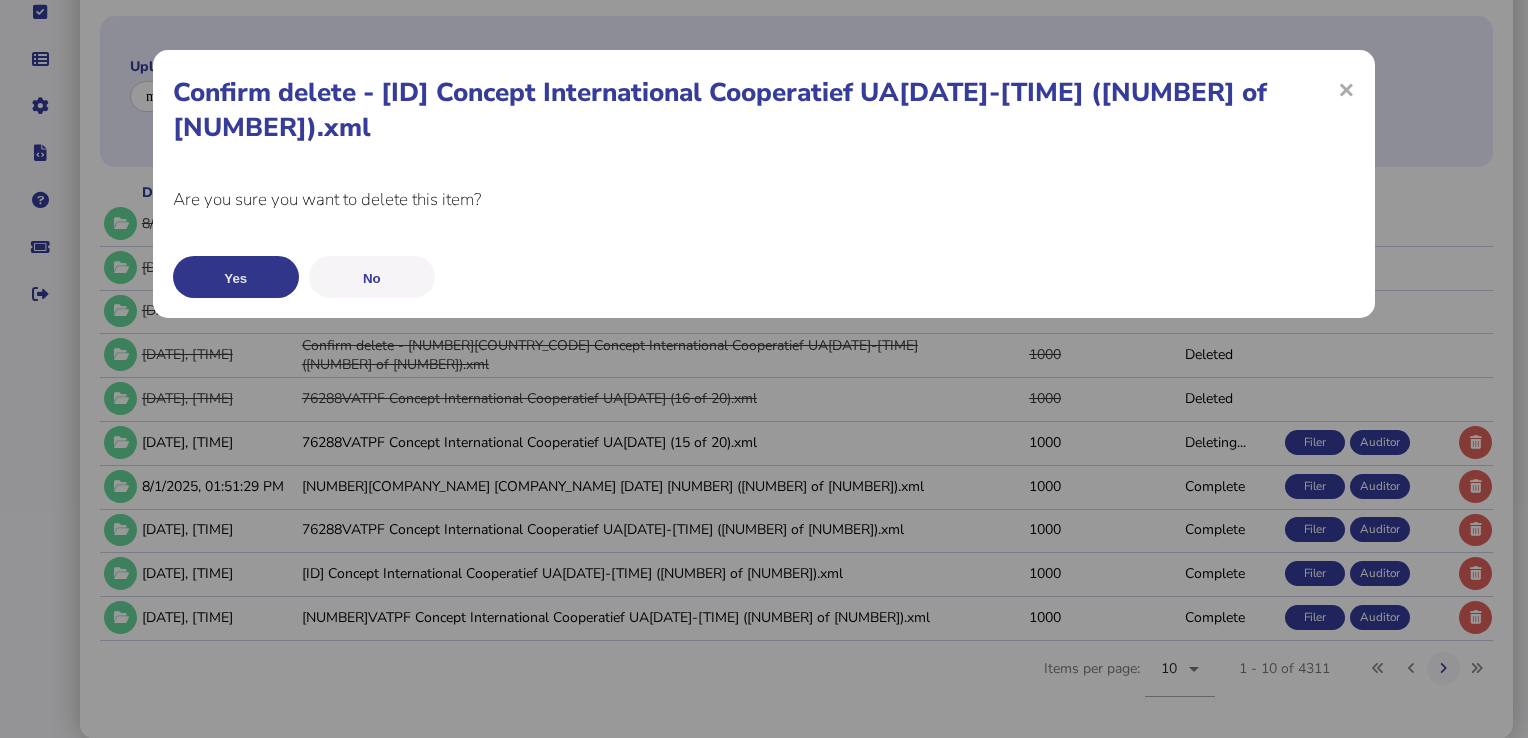 click on "Yes" at bounding box center (236, 277) 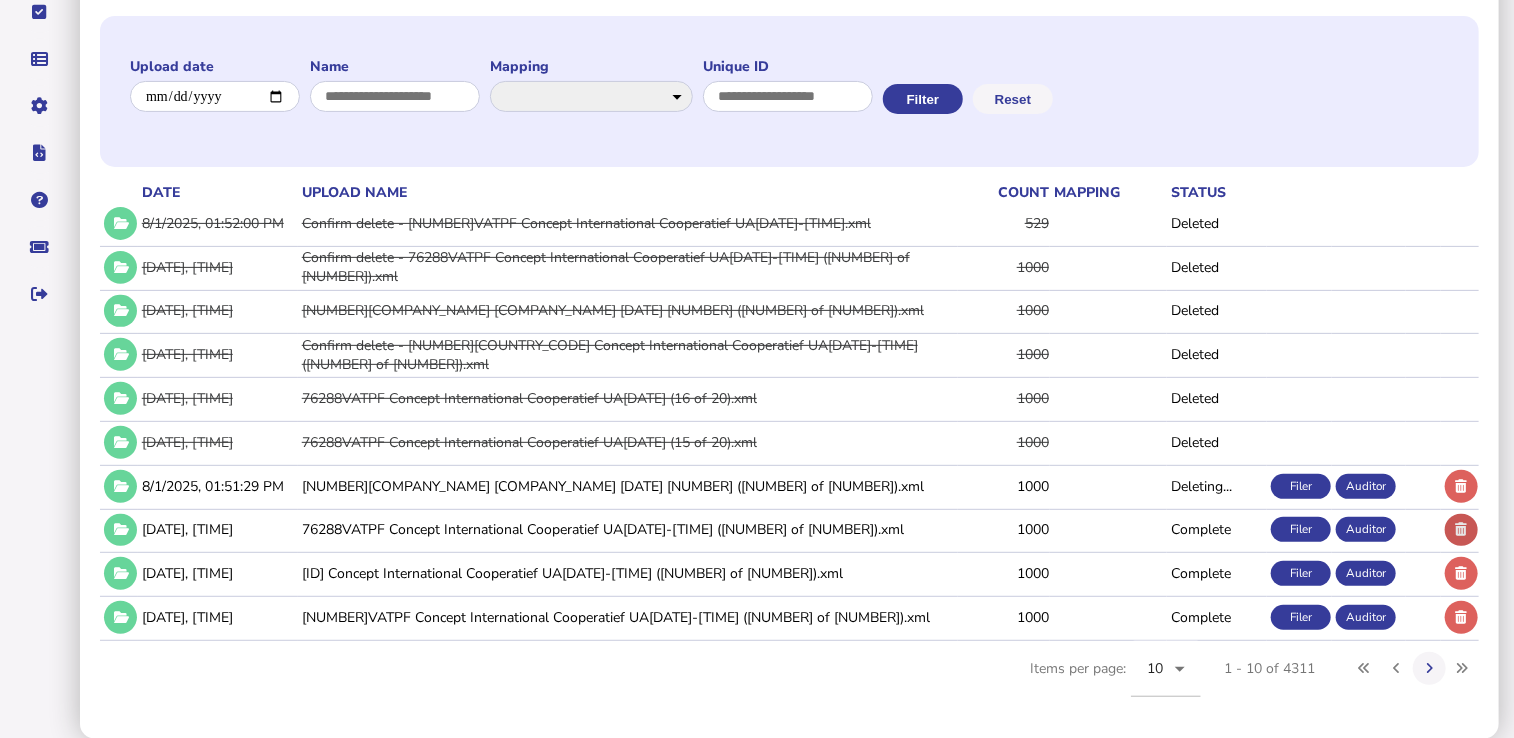 click 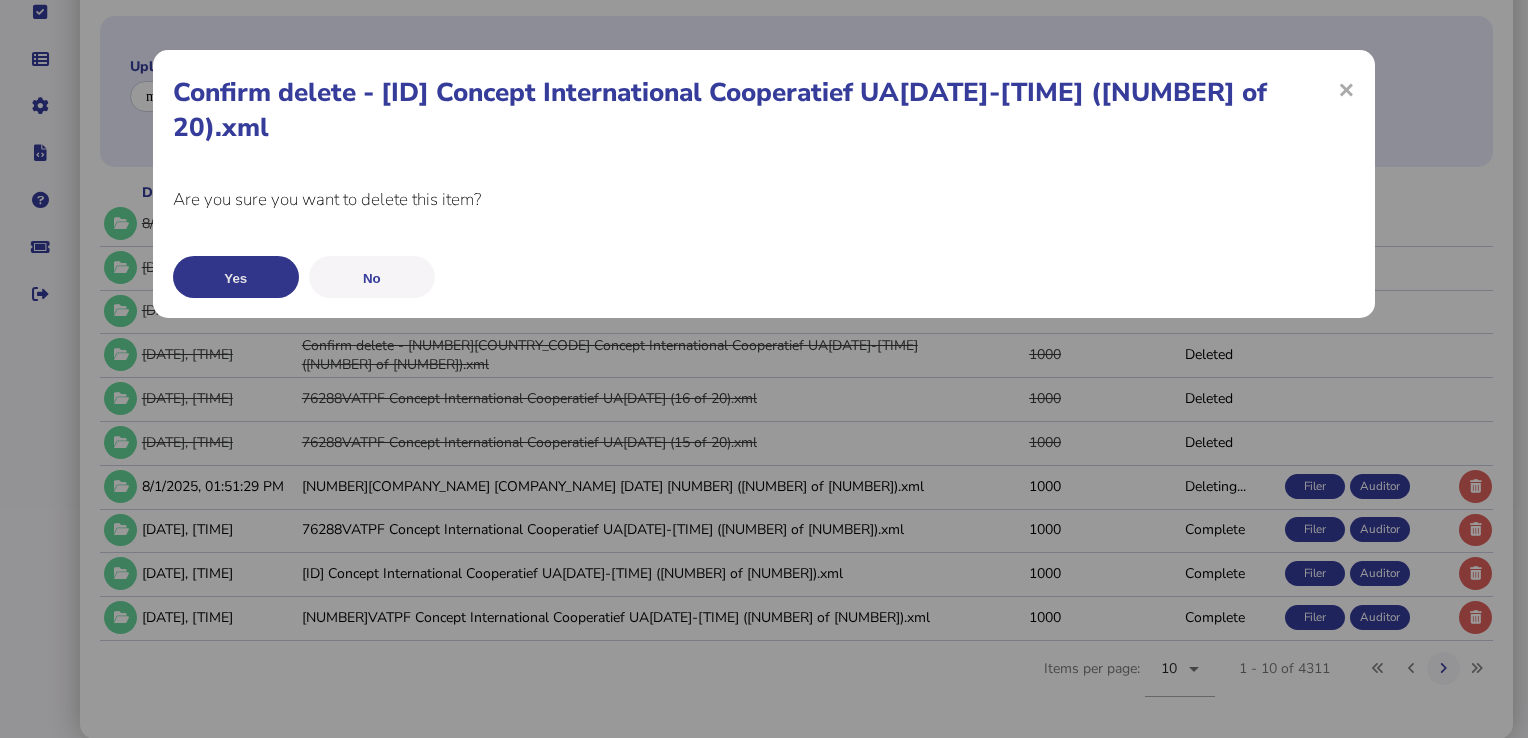 click on "Yes" at bounding box center [236, 277] 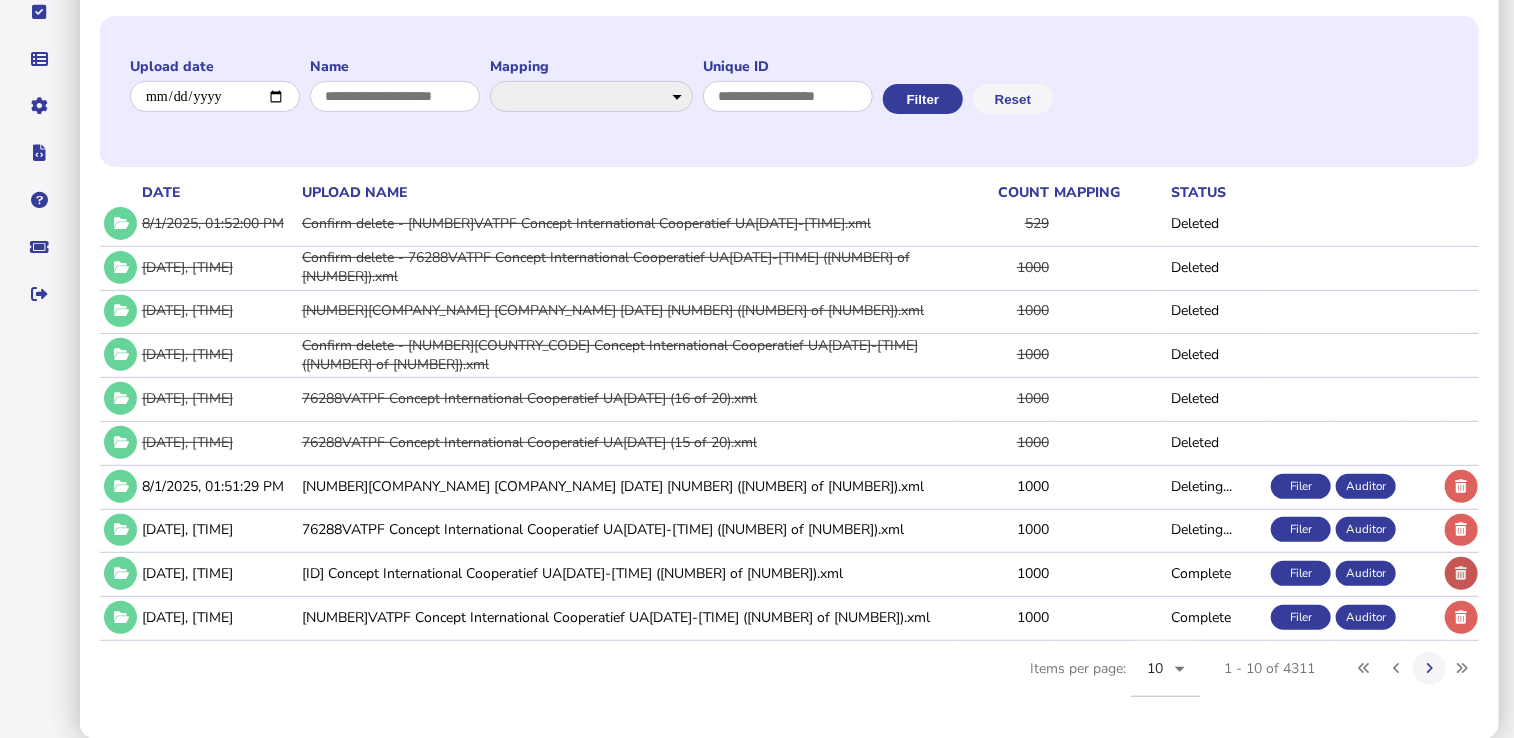 click 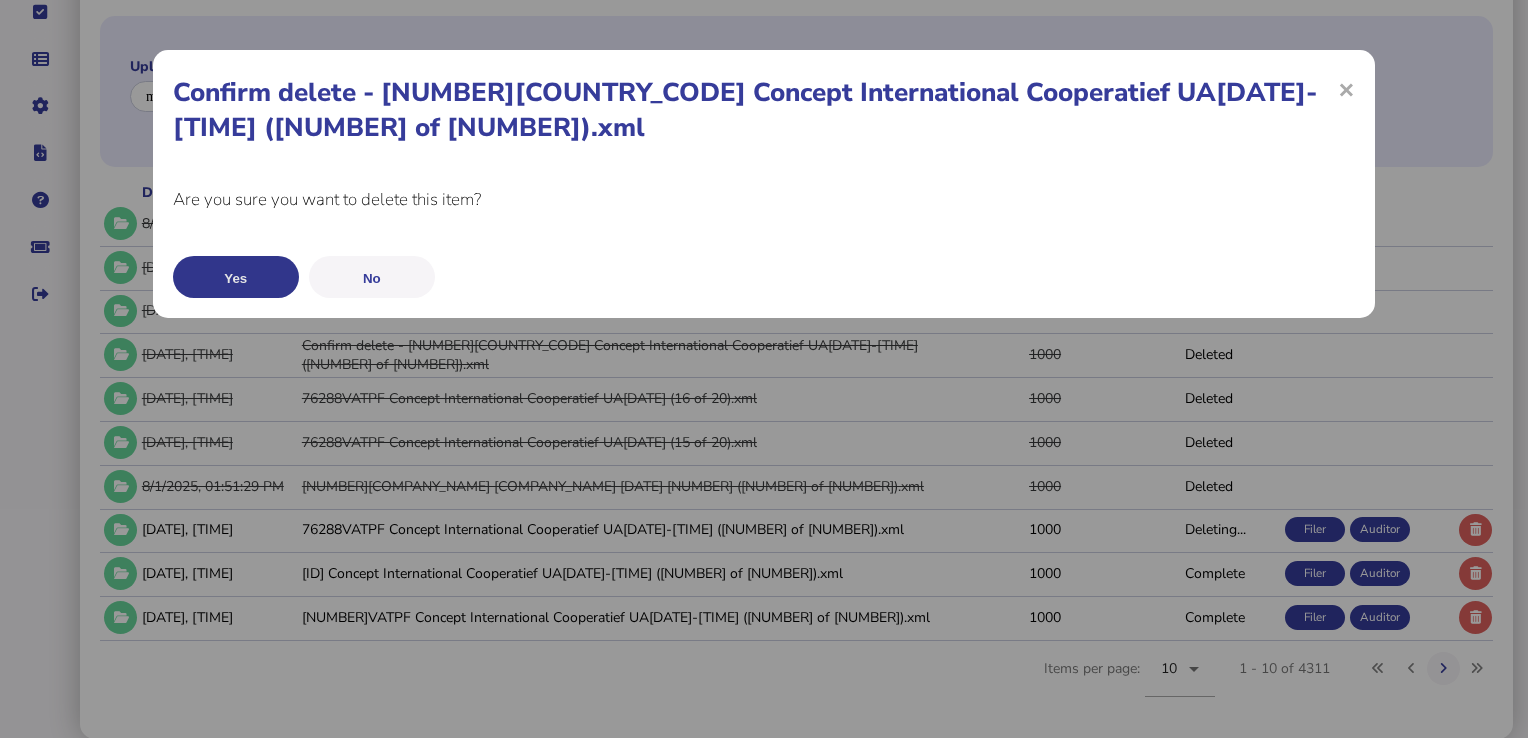 click on "Yes" at bounding box center (236, 277) 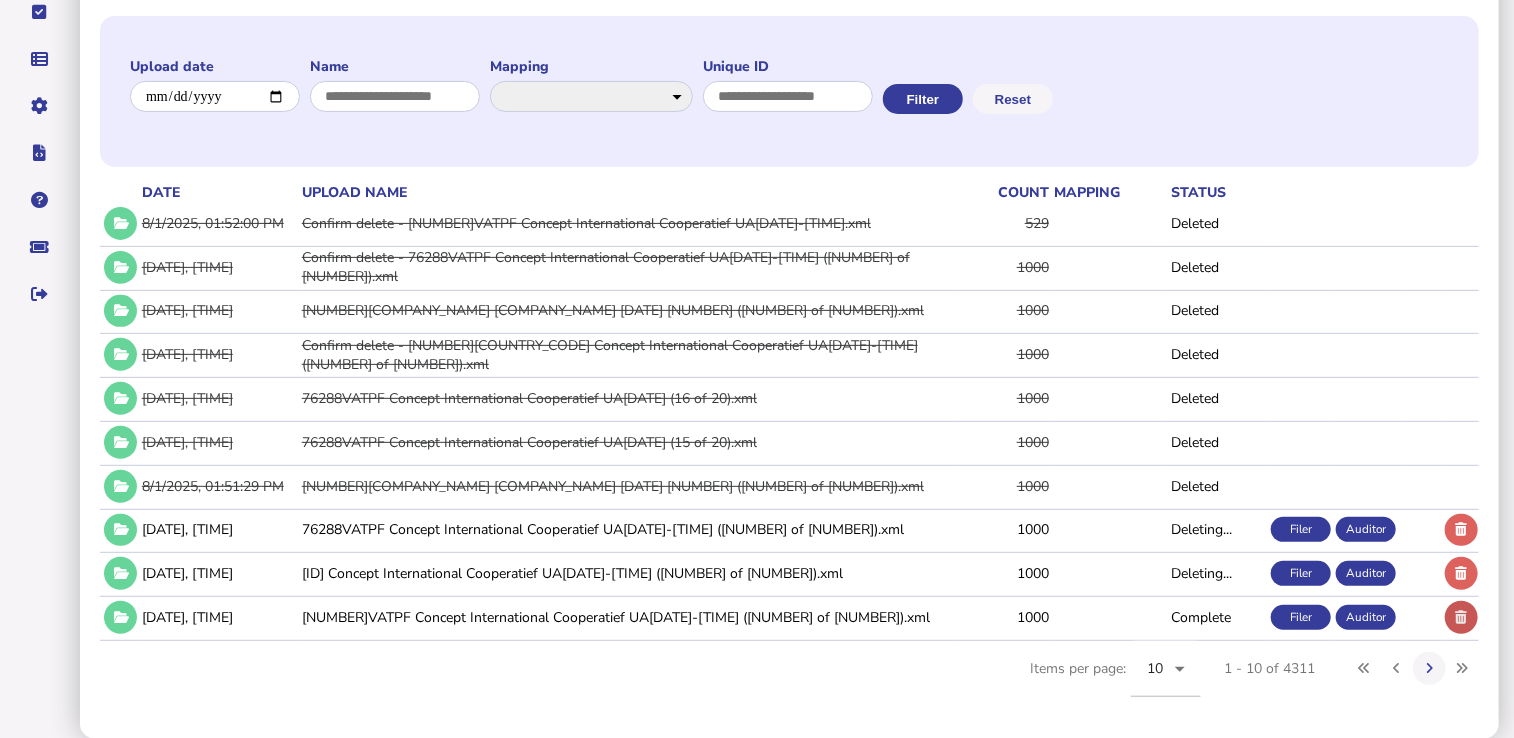 click 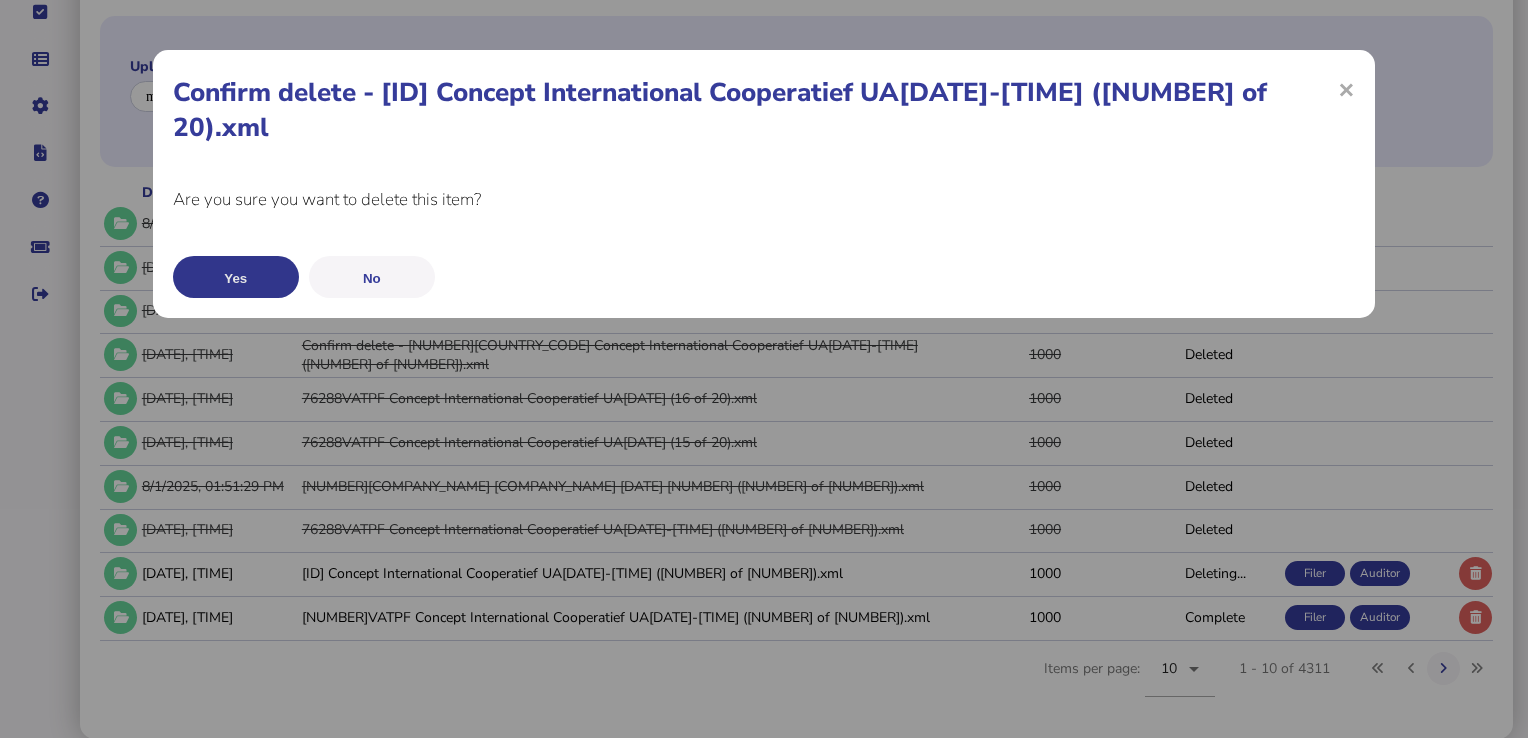 click on "Yes" at bounding box center (236, 277) 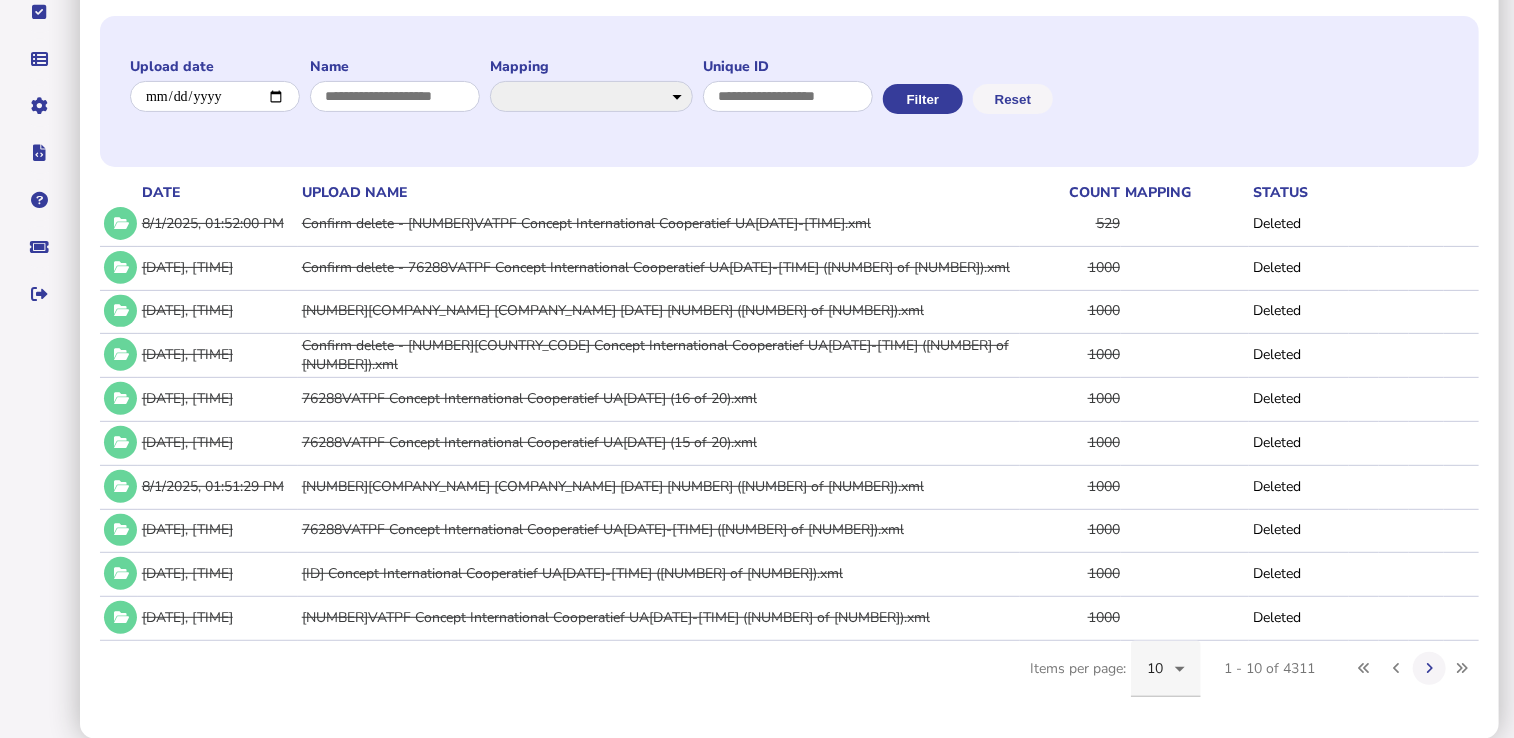 click on "10" at bounding box center [1155, 668] 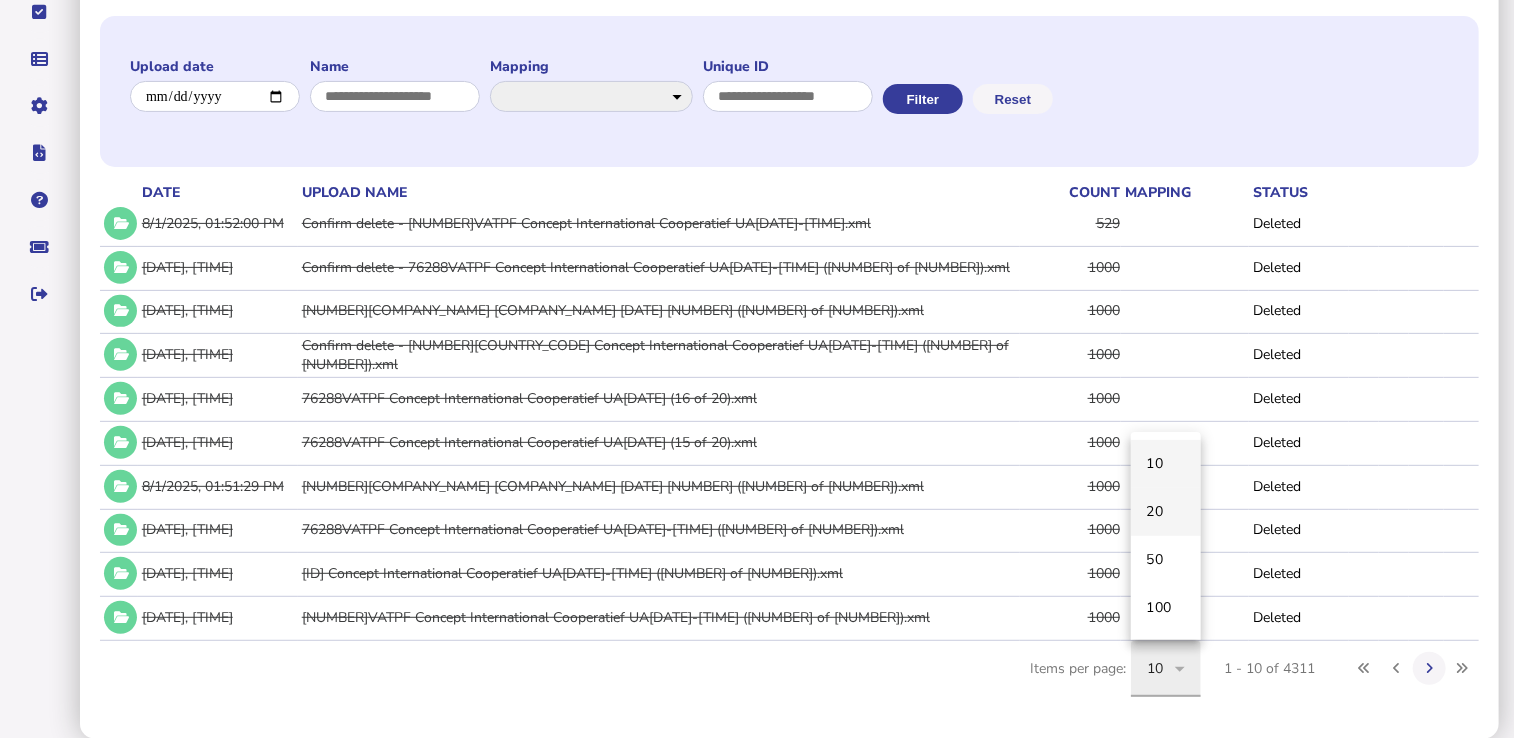 click on "20" at bounding box center [1166, 512] 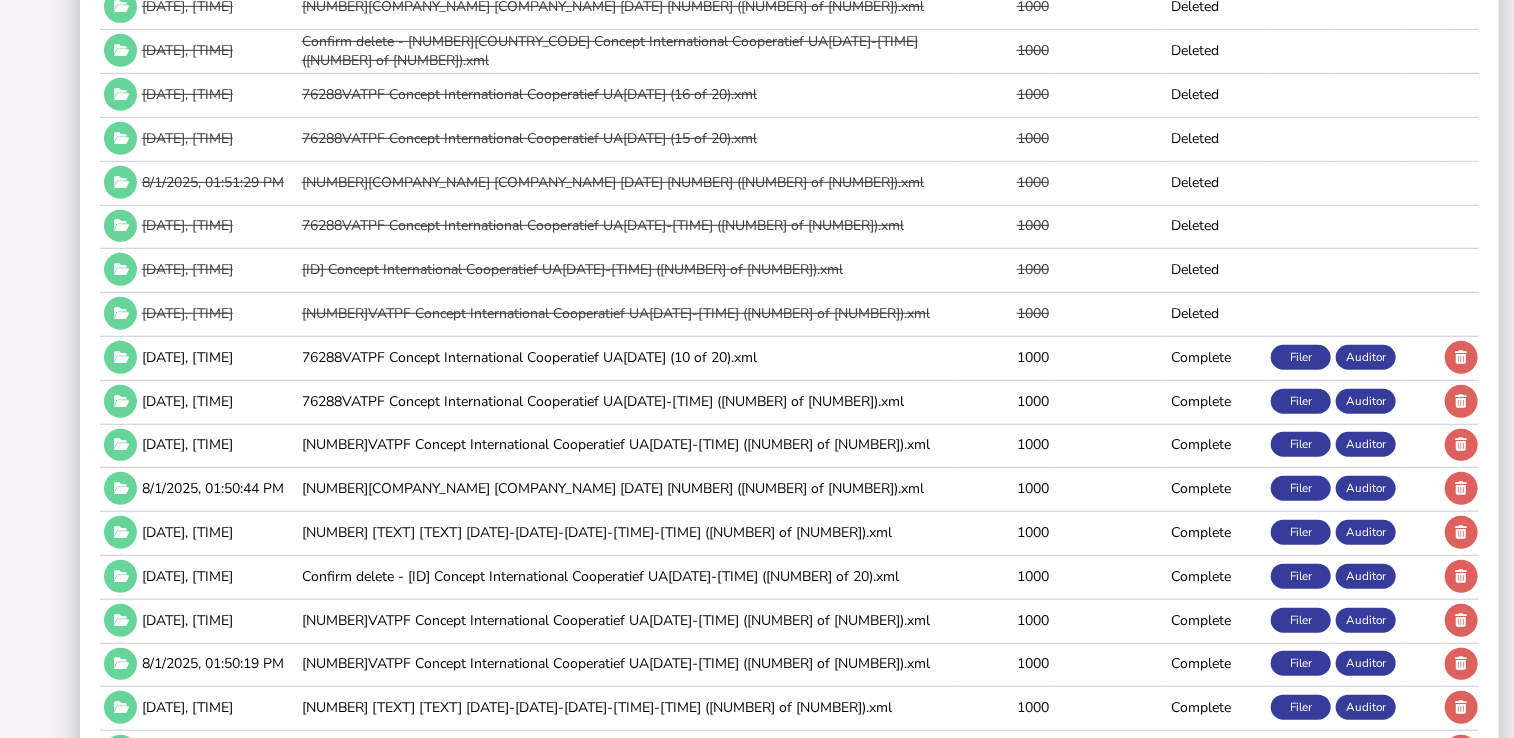 scroll, scrollTop: 612, scrollLeft: 0, axis: vertical 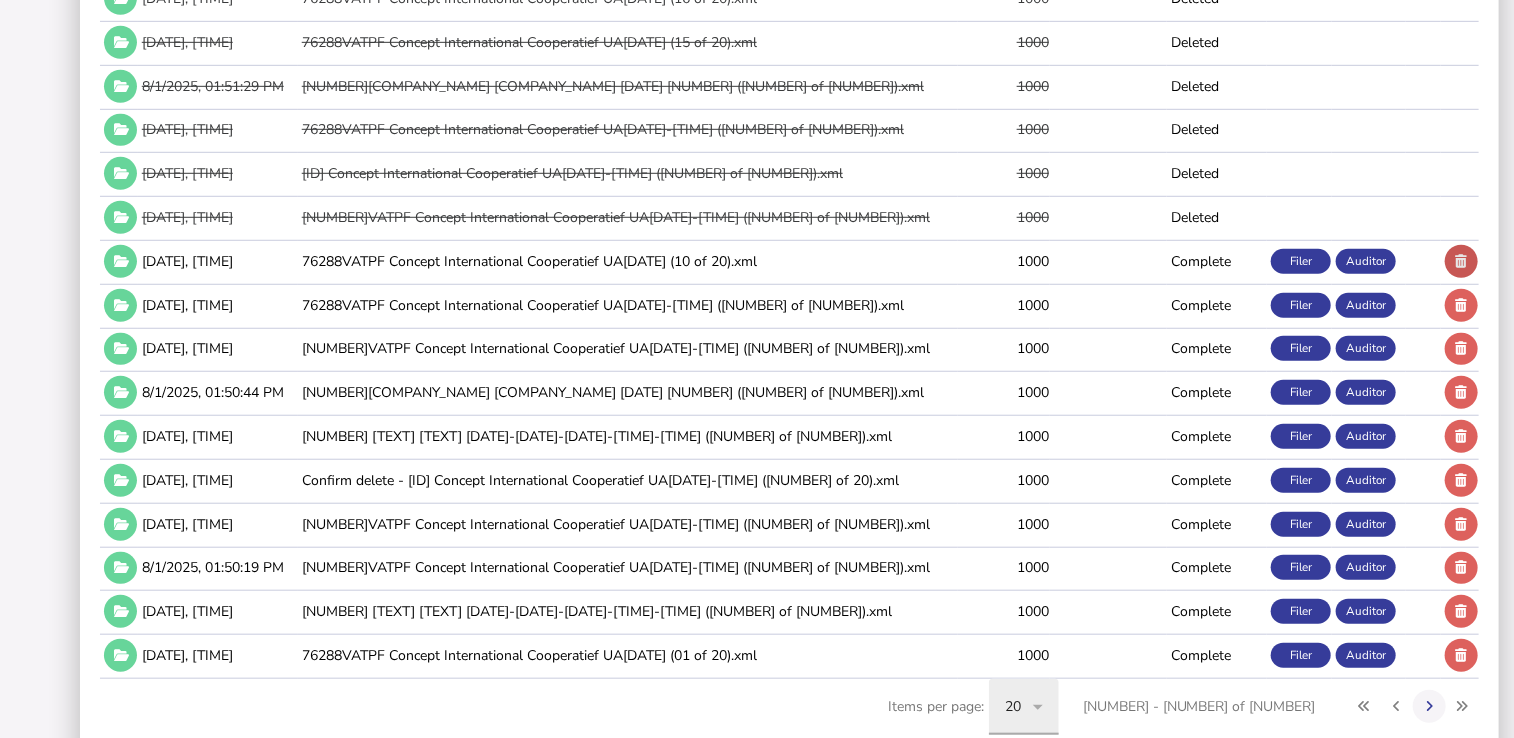 click 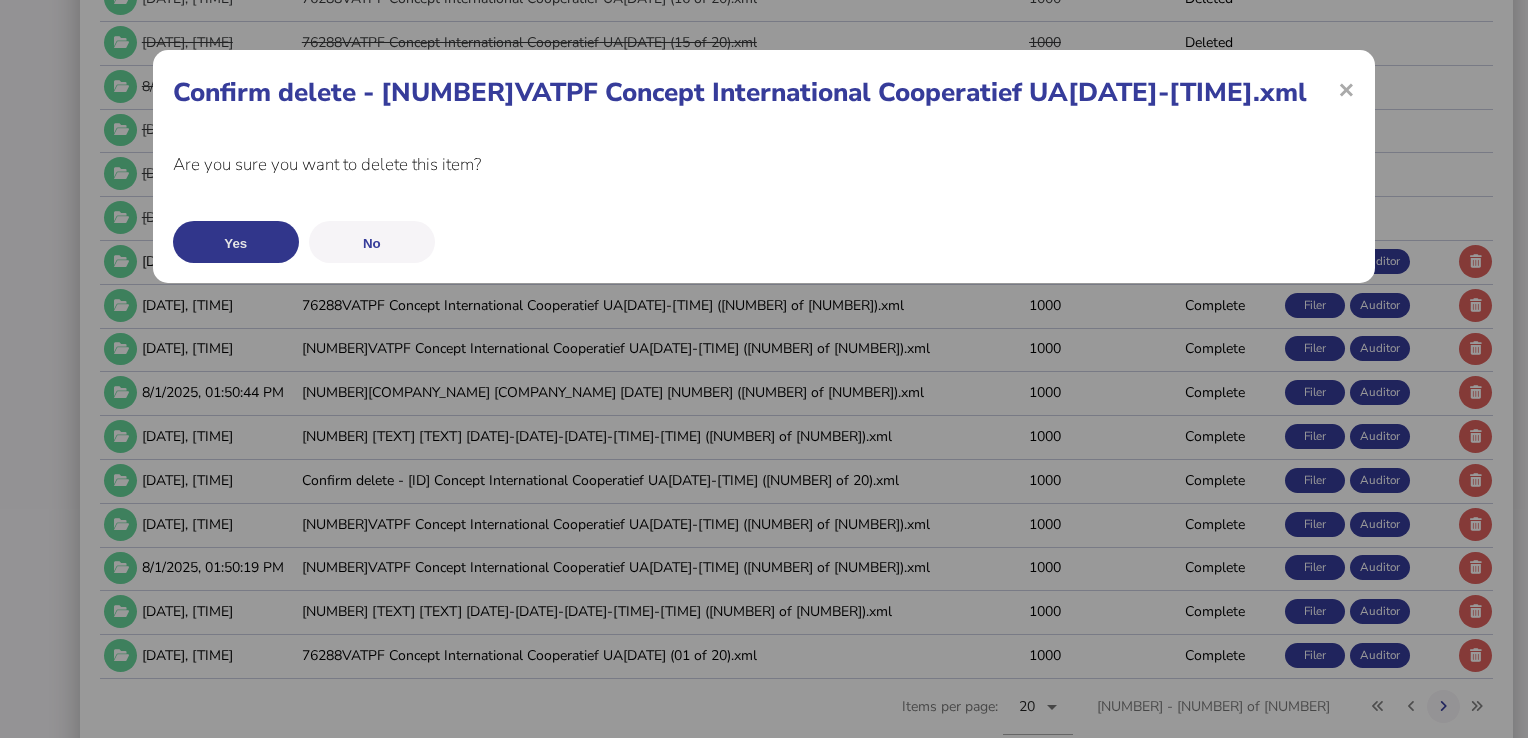 click on "Yes" at bounding box center (236, 242) 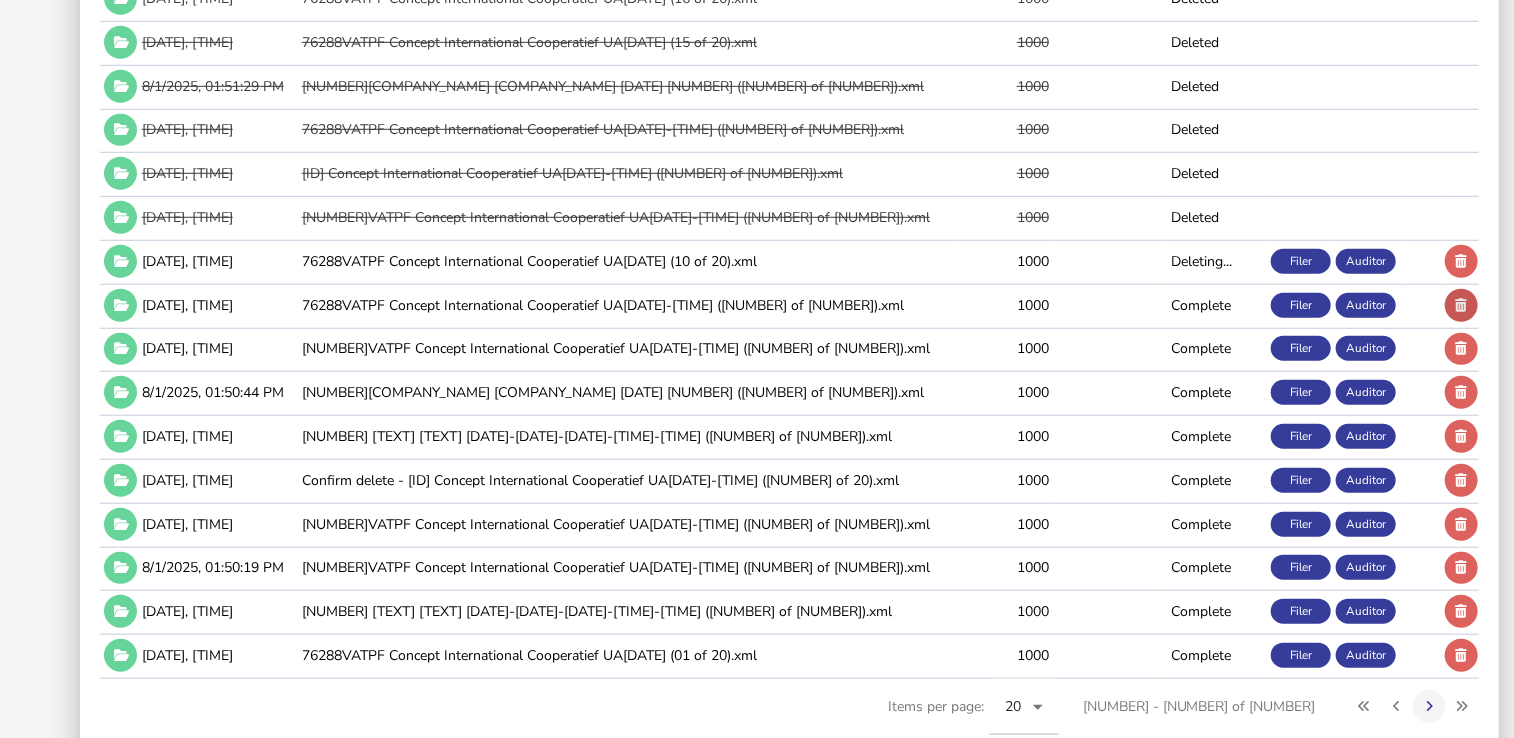 click 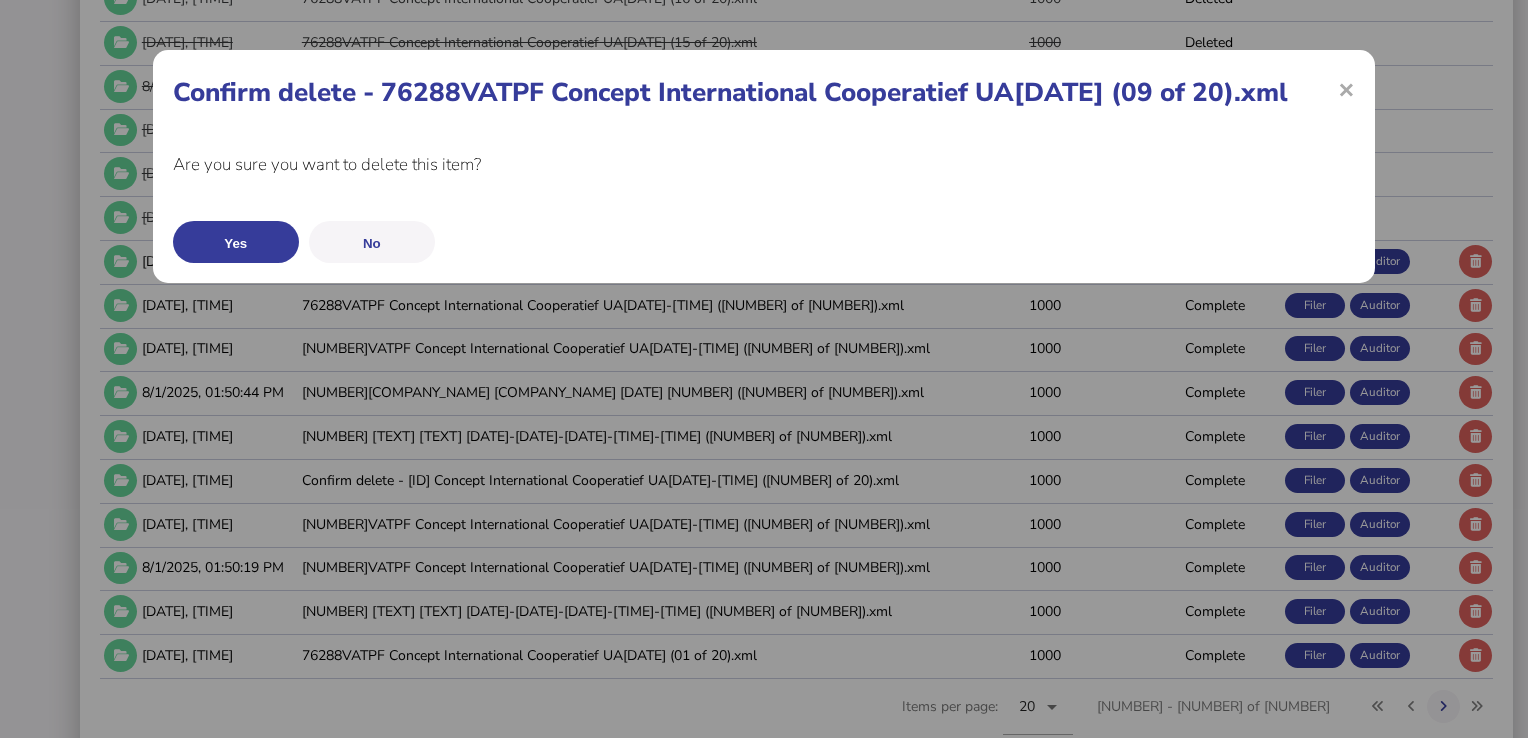 click on "Yes" at bounding box center (236, 242) 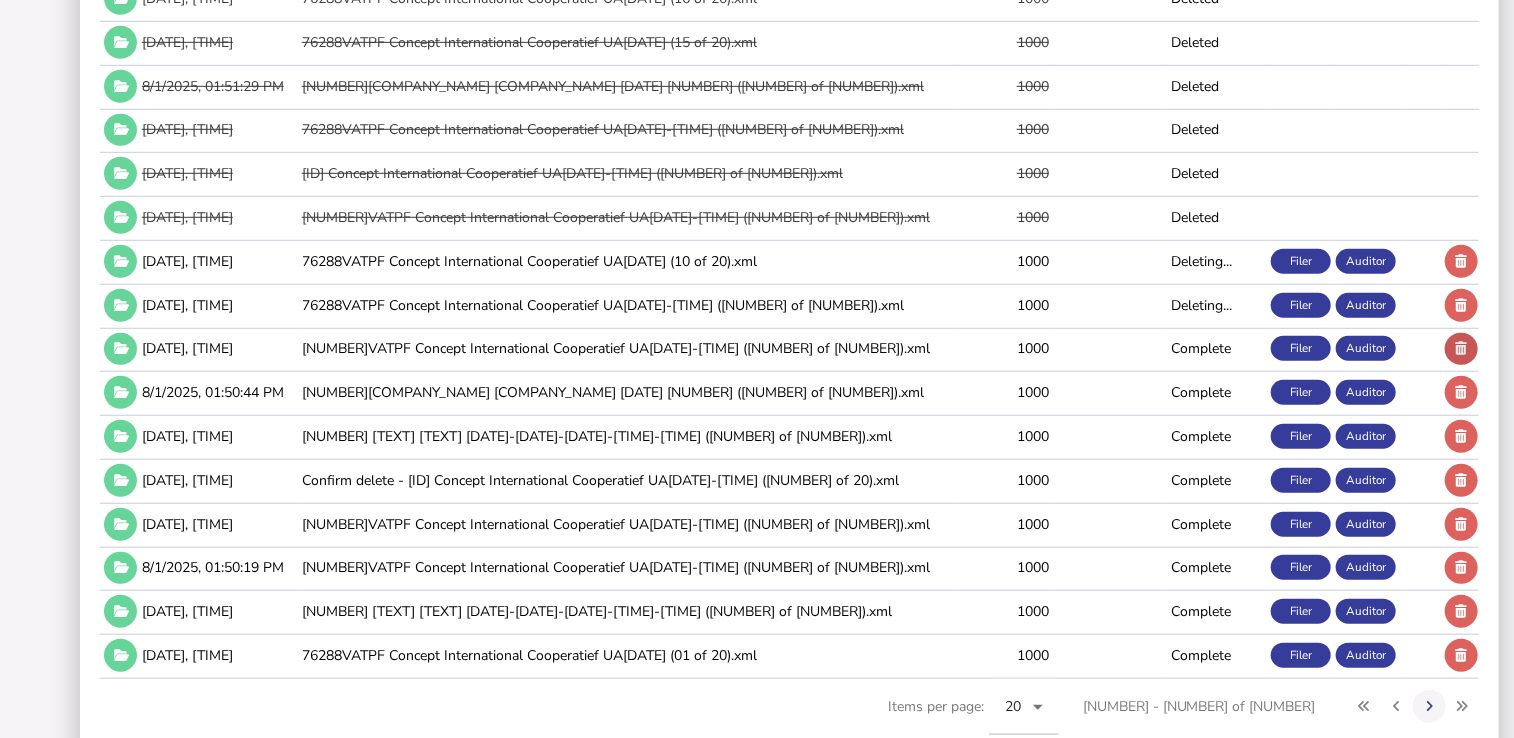 click 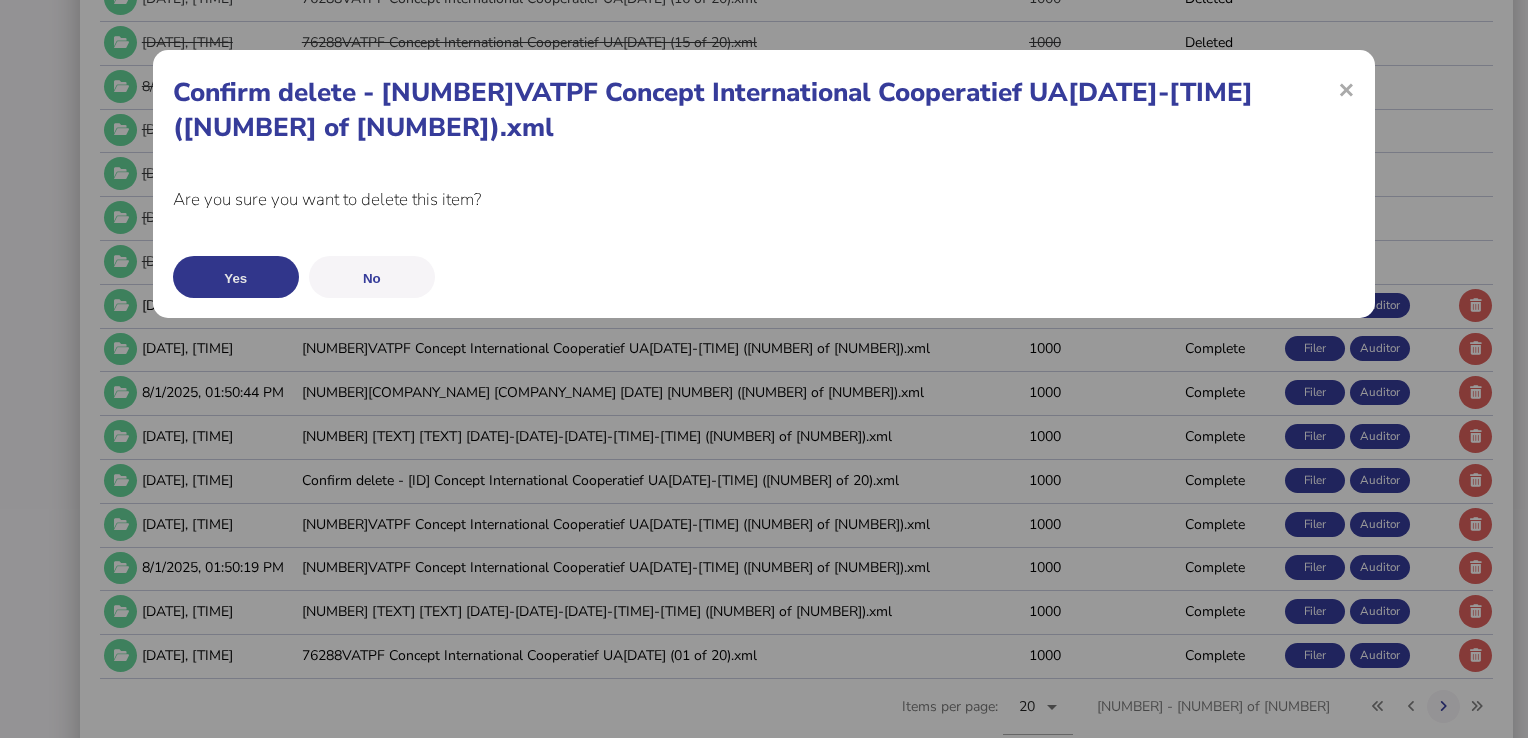click on "Yes" at bounding box center [236, 277] 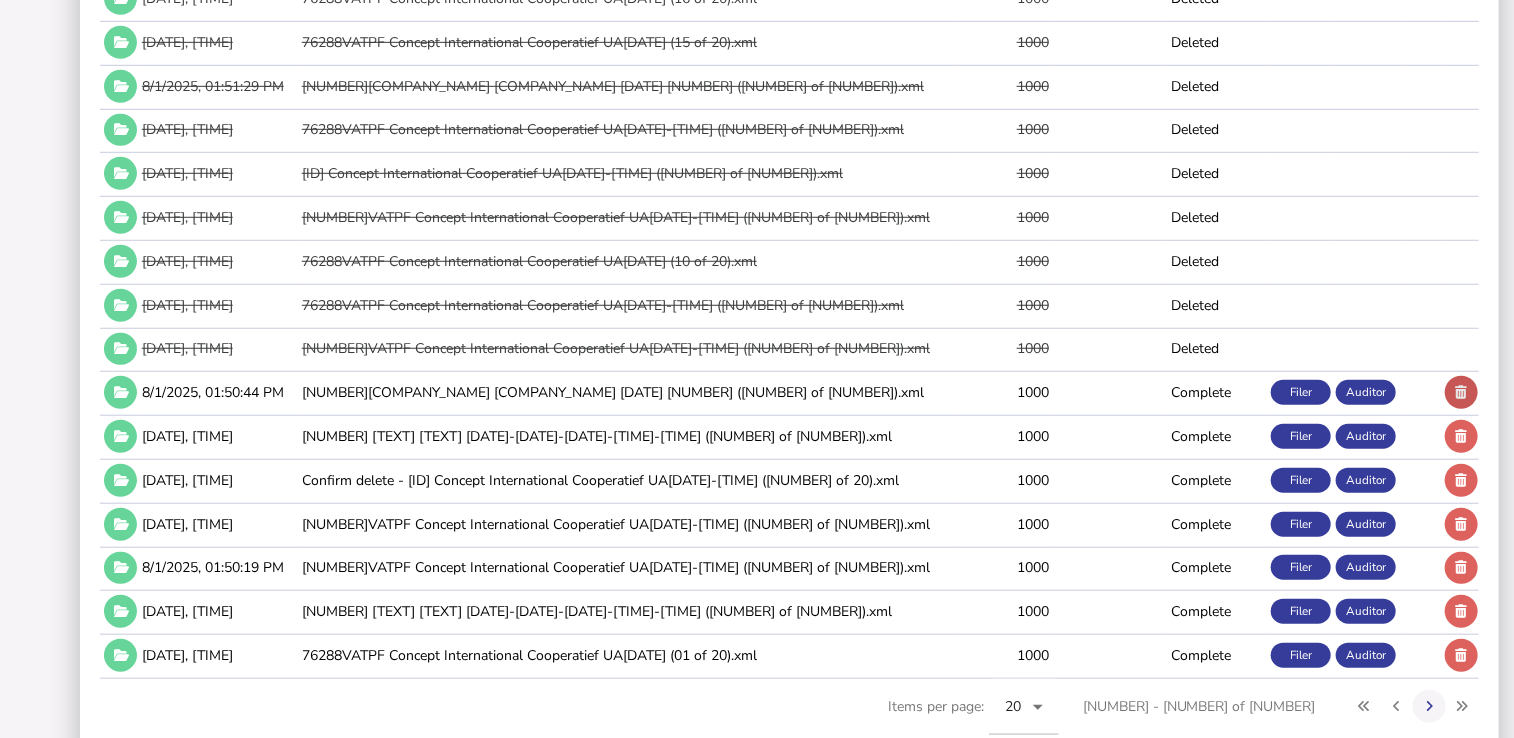 click 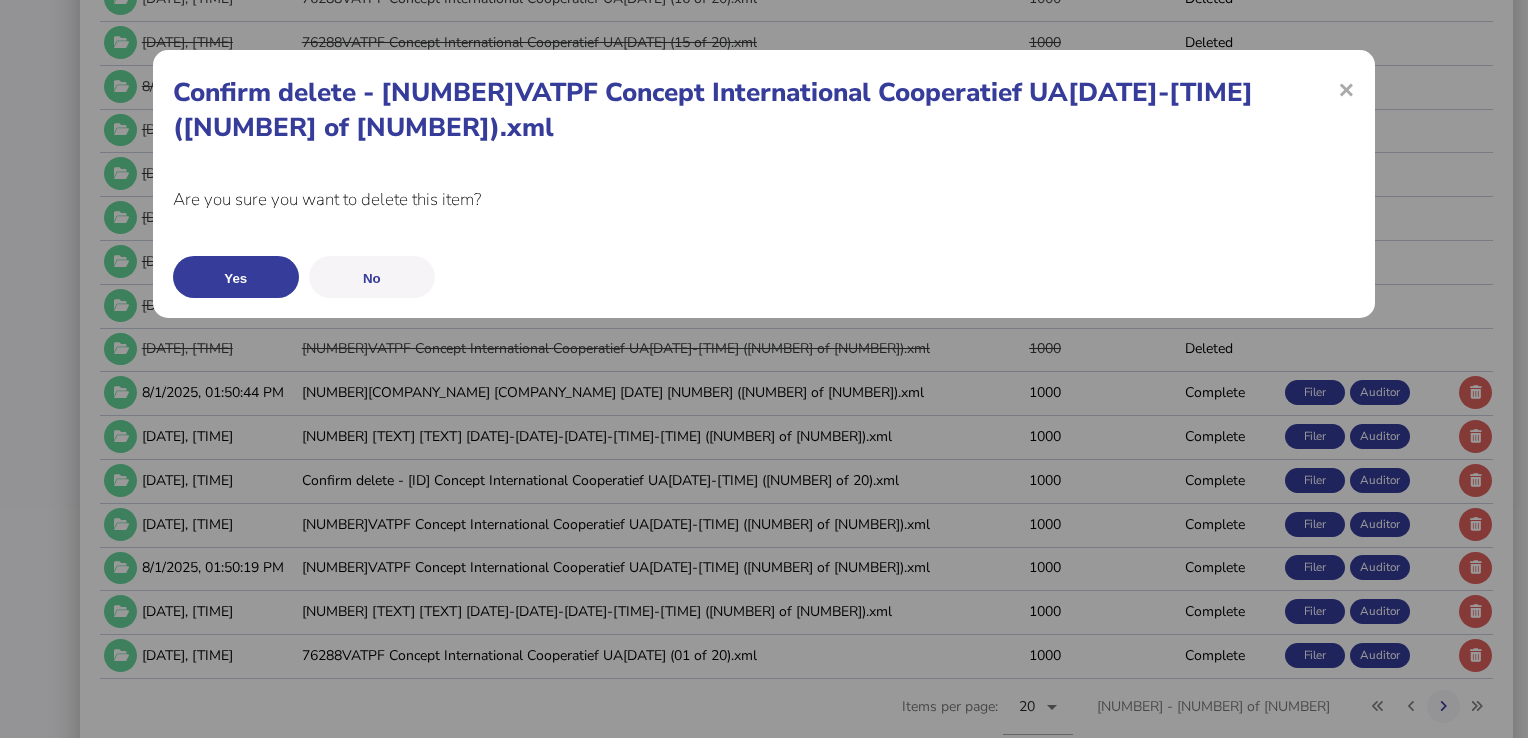 click on "Yes" at bounding box center [236, 277] 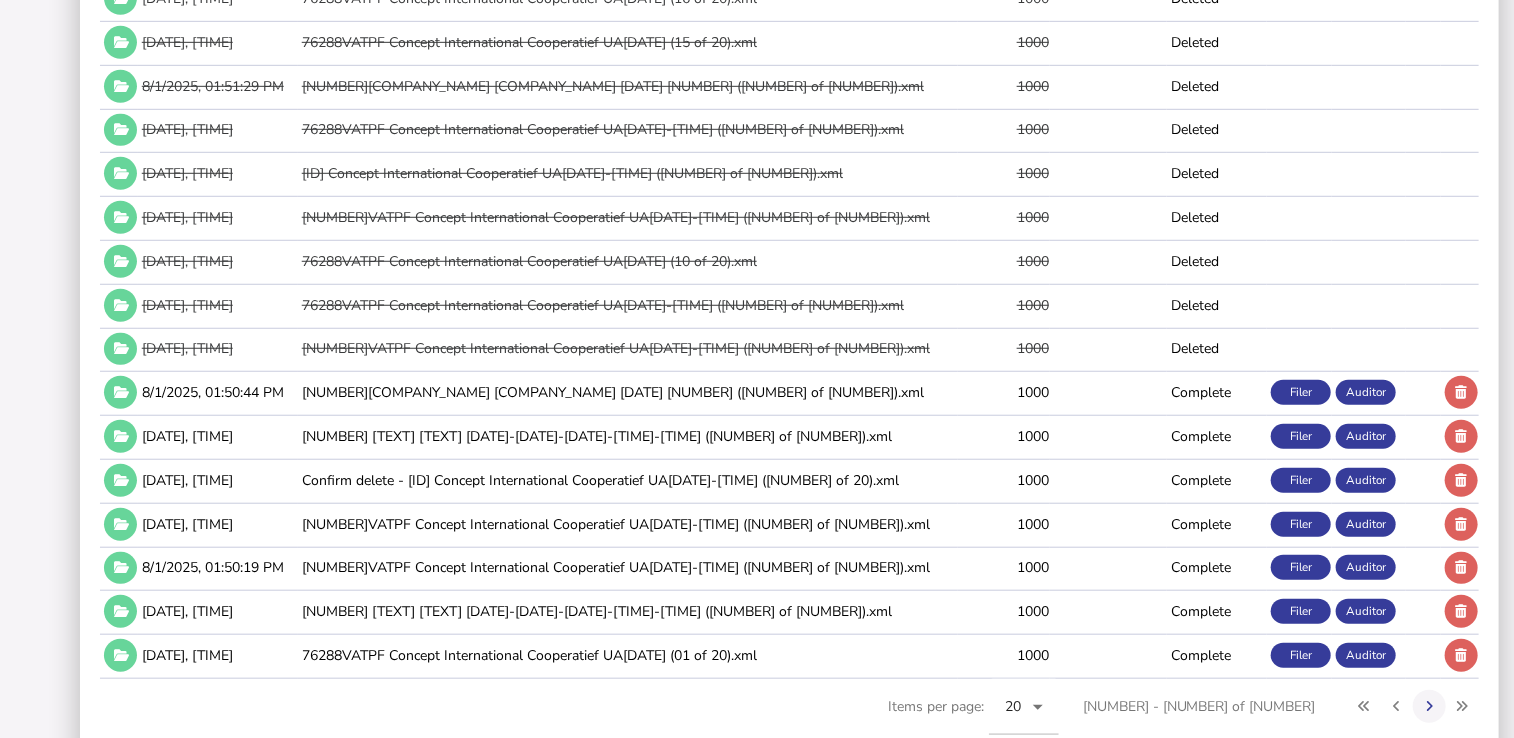 drag, startPoint x: 1452, startPoint y: 424, endPoint x: 1418, endPoint y: 431, distance: 34.713108 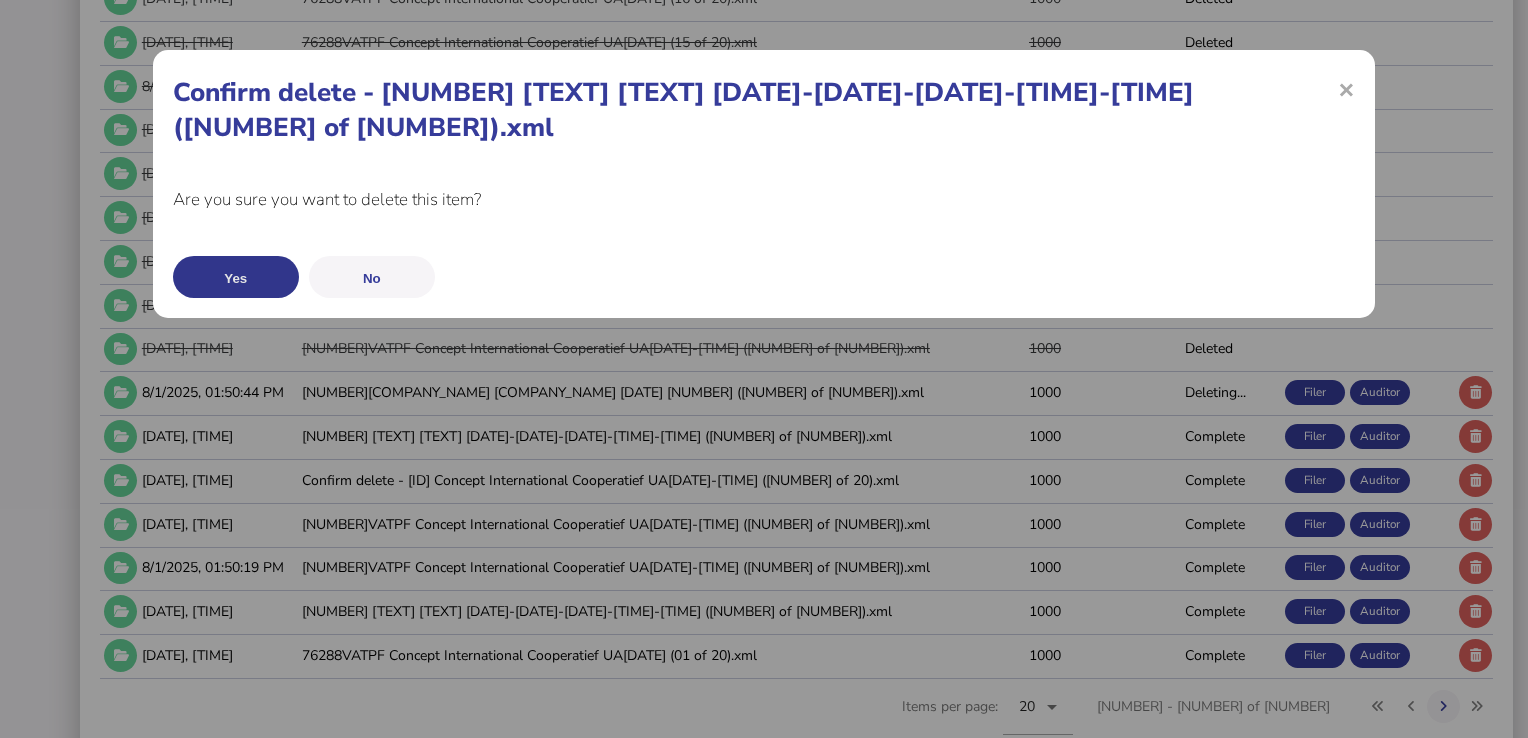 click on "Yes" at bounding box center (236, 277) 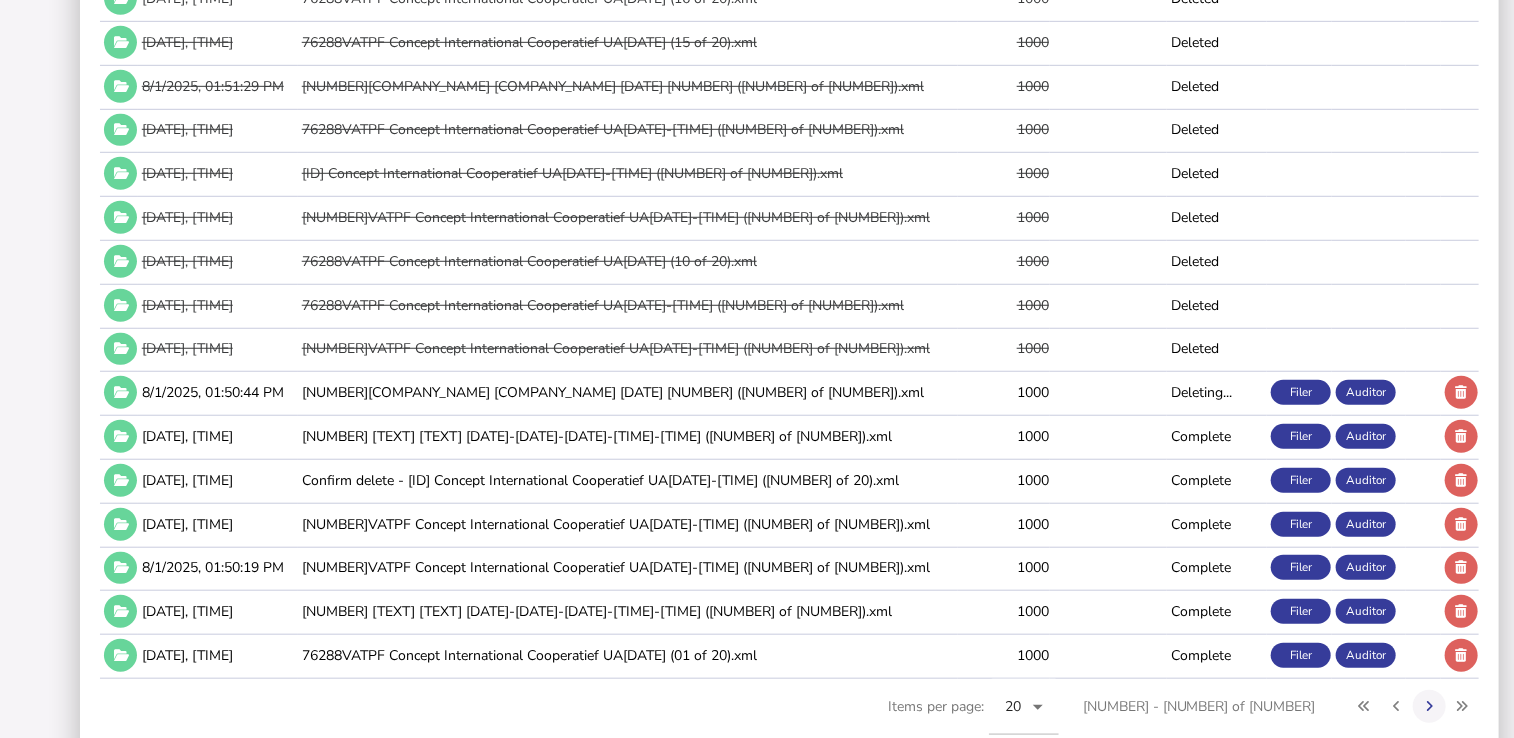 click 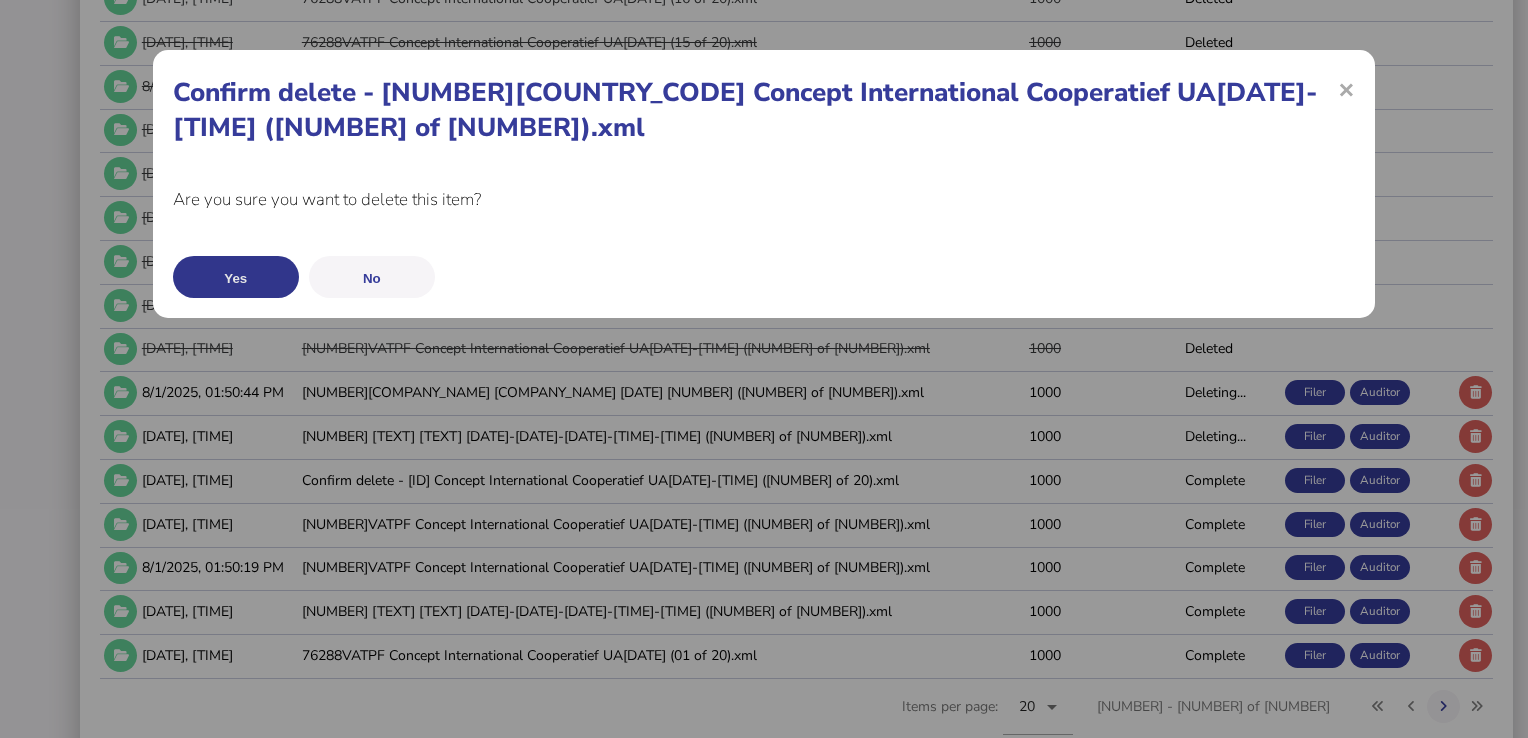 click on "Yes" at bounding box center (236, 277) 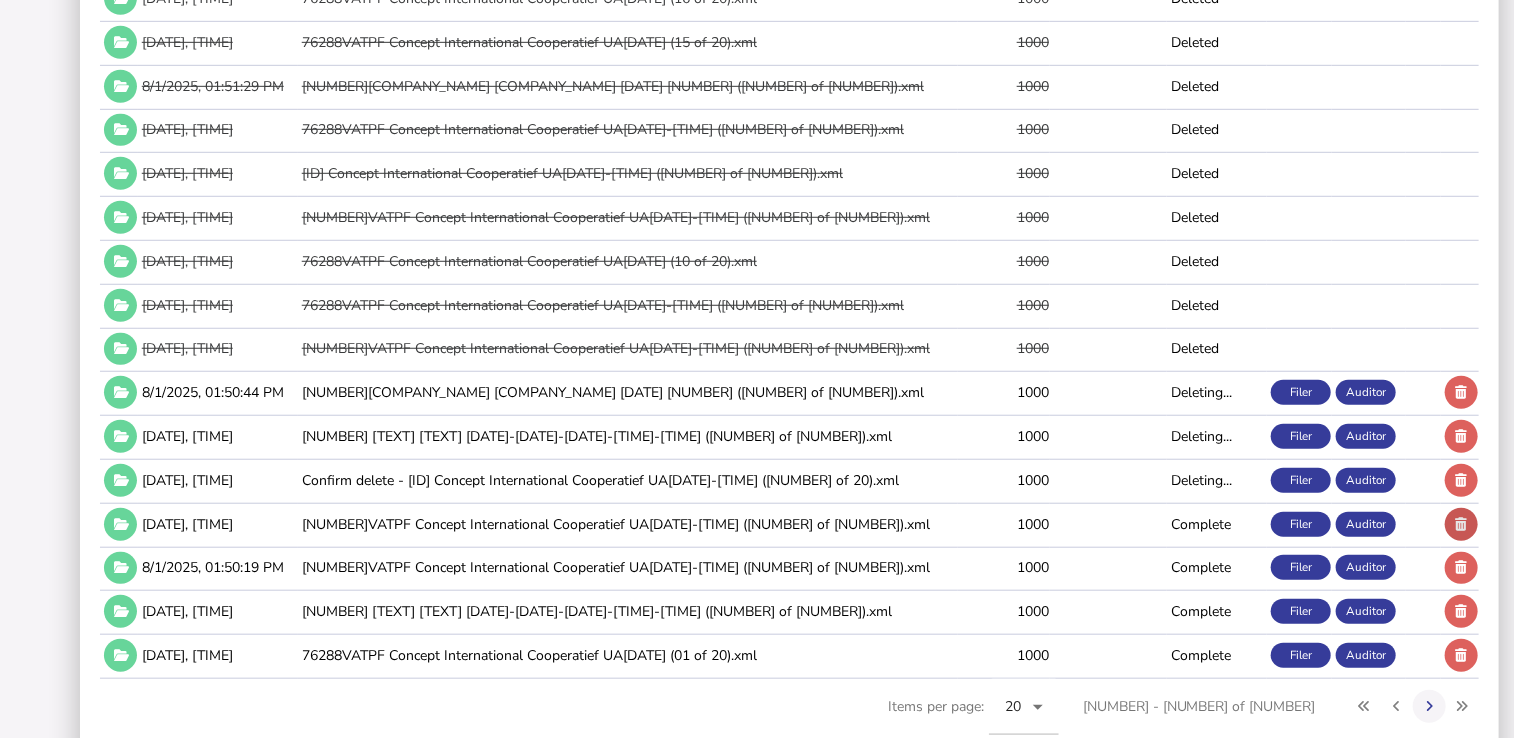 click 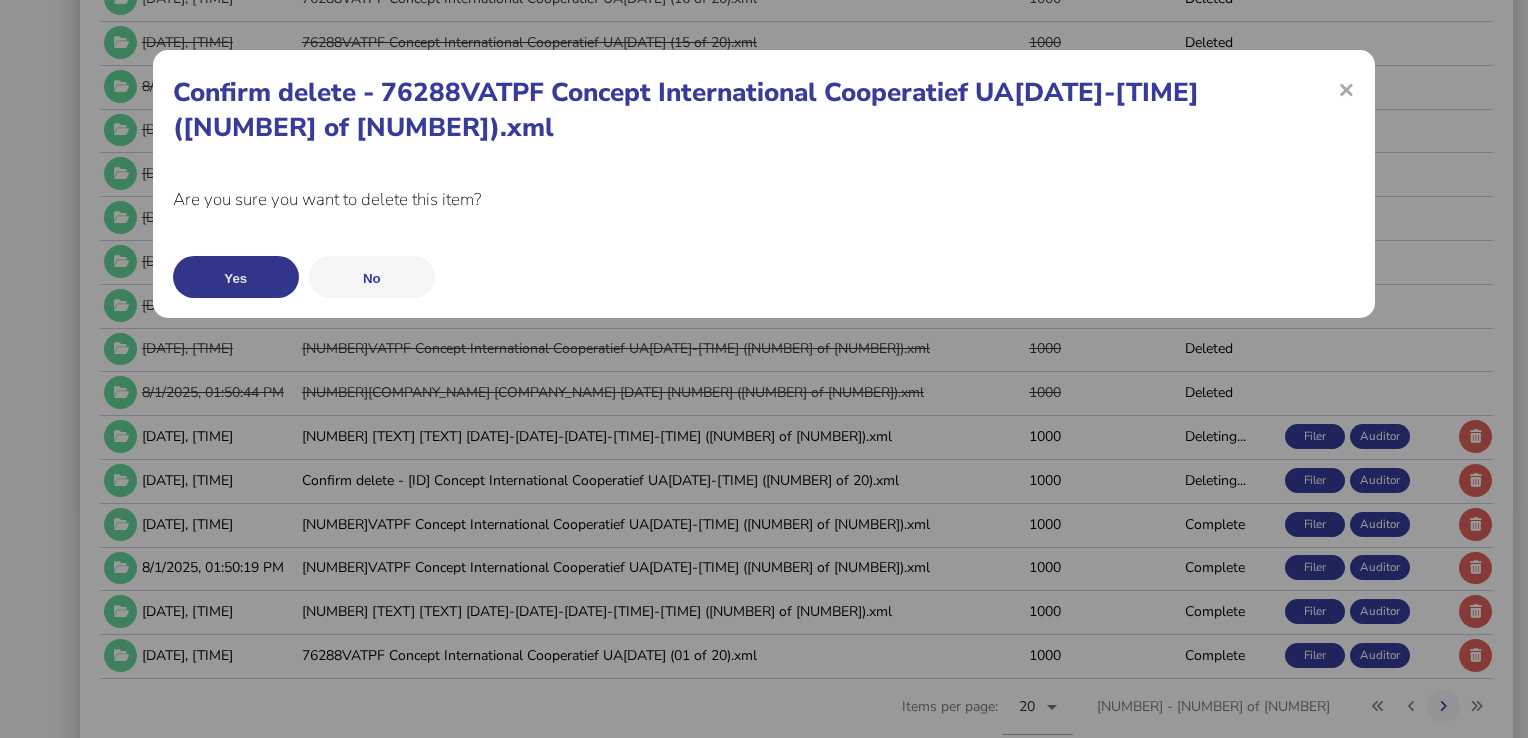 click on "Yes" at bounding box center [236, 277] 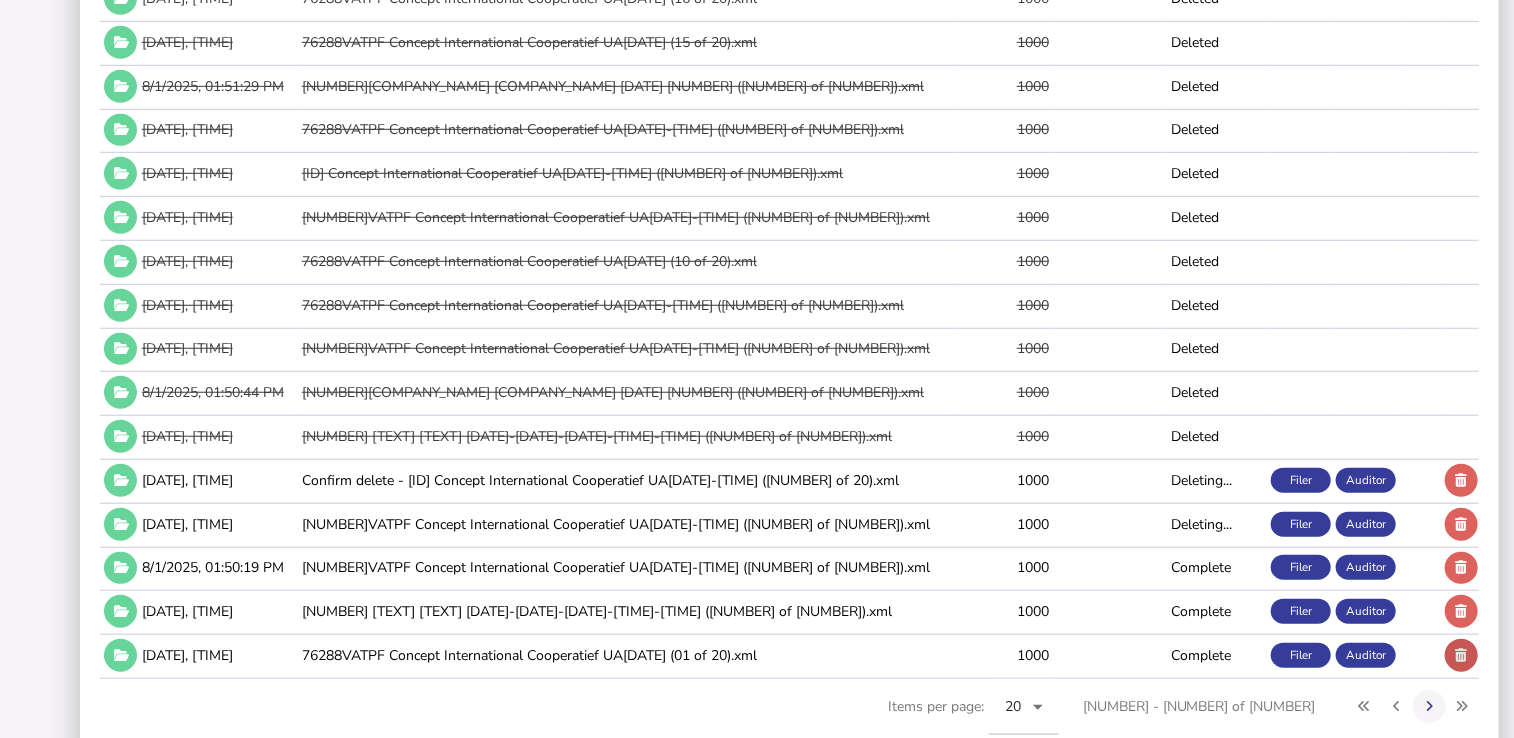 click 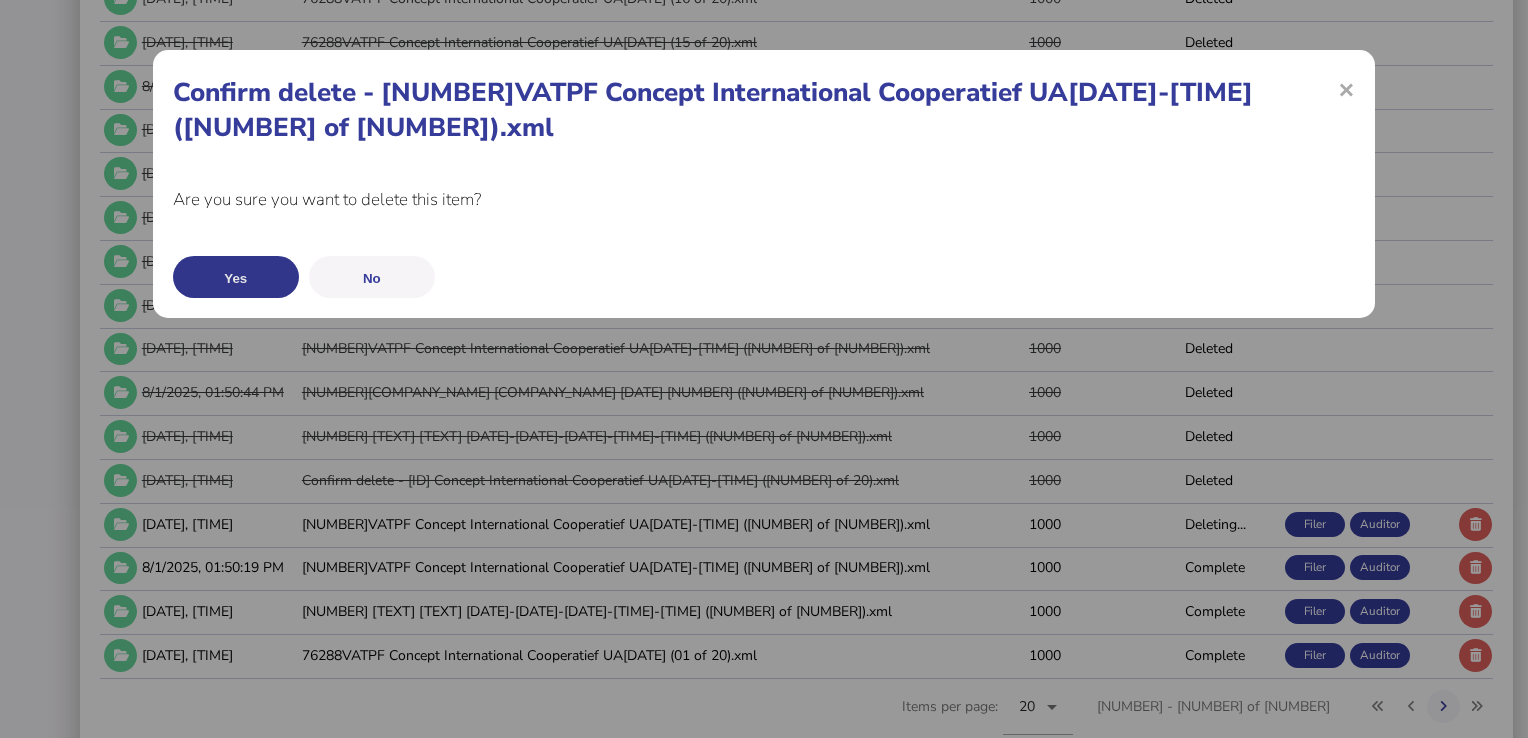 click on "Yes" at bounding box center [236, 277] 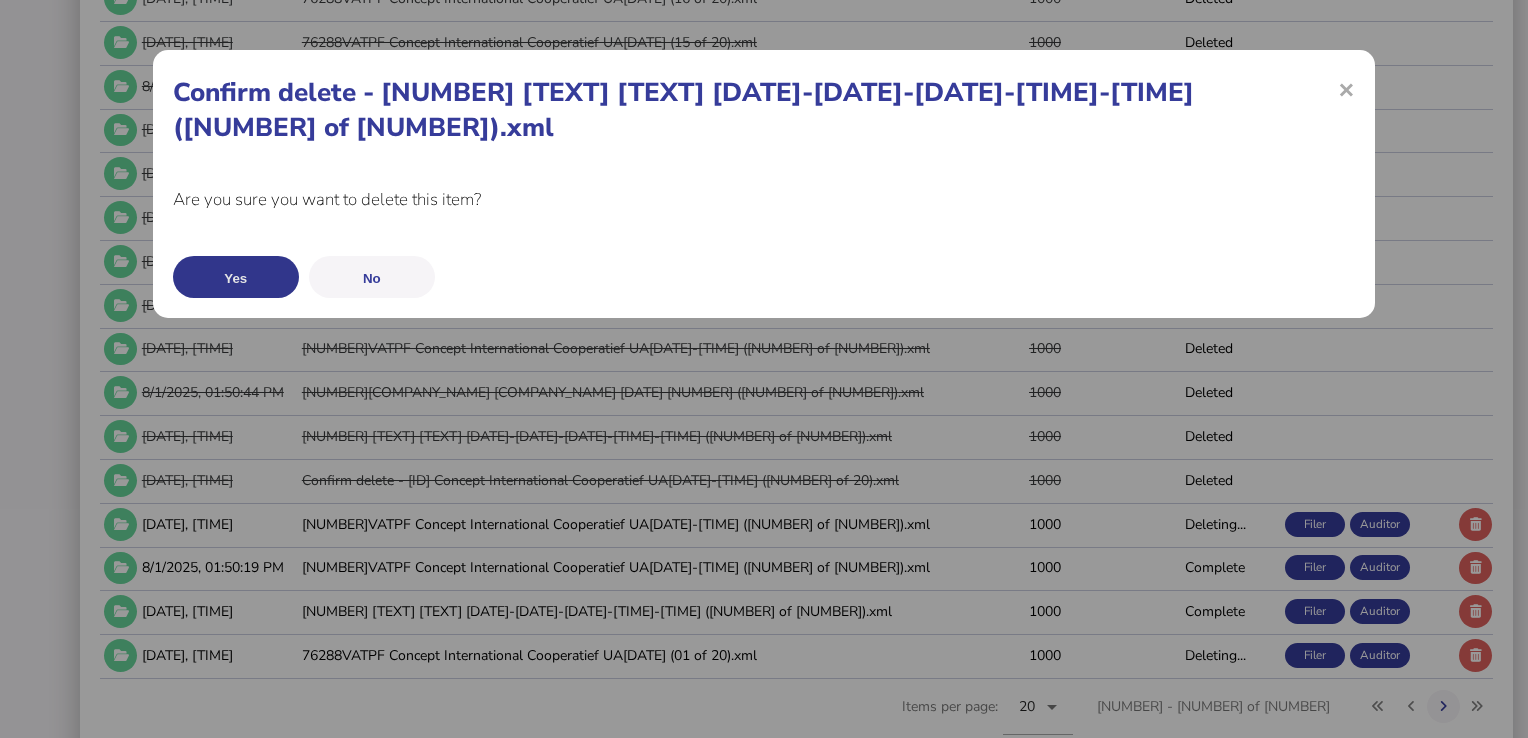 click on "Yes" at bounding box center (236, 277) 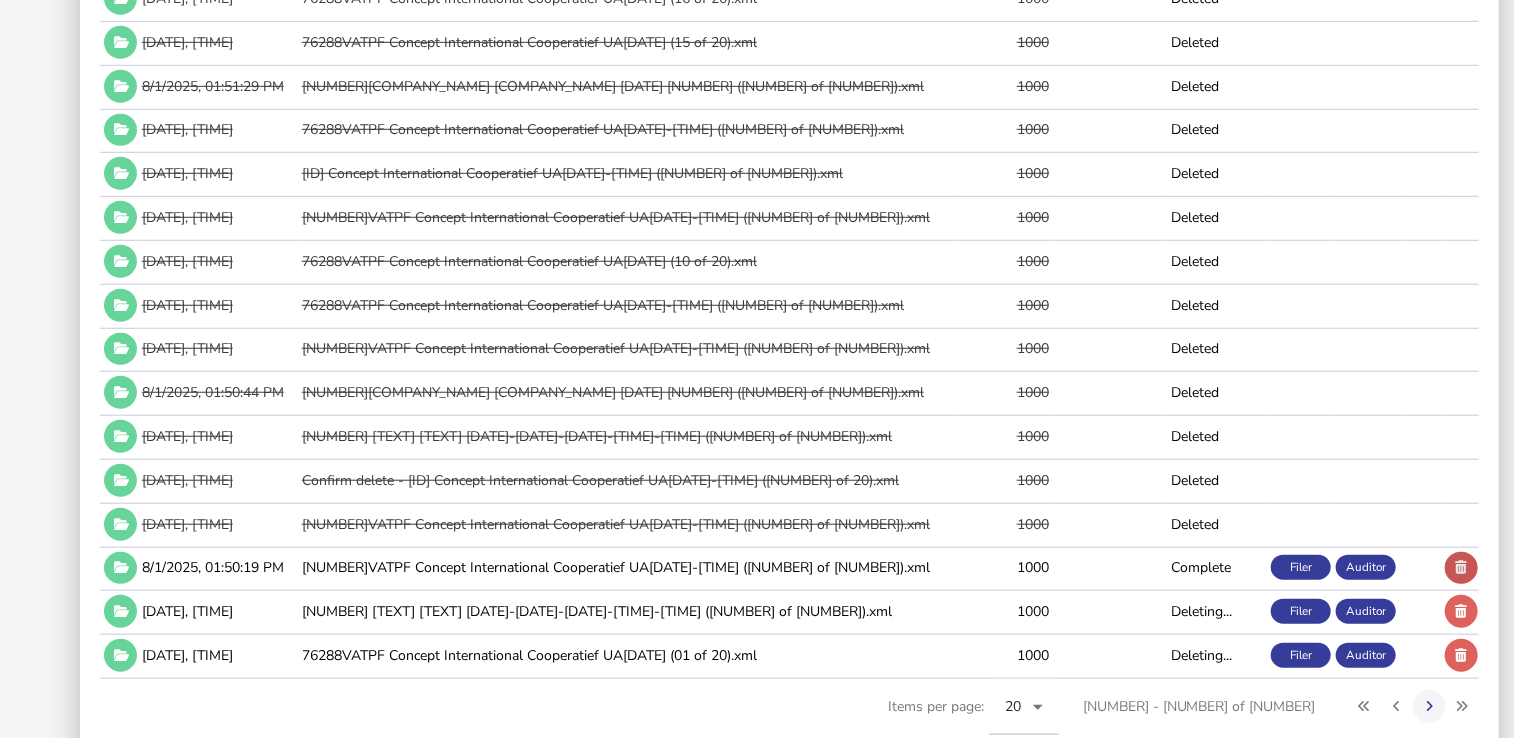 click 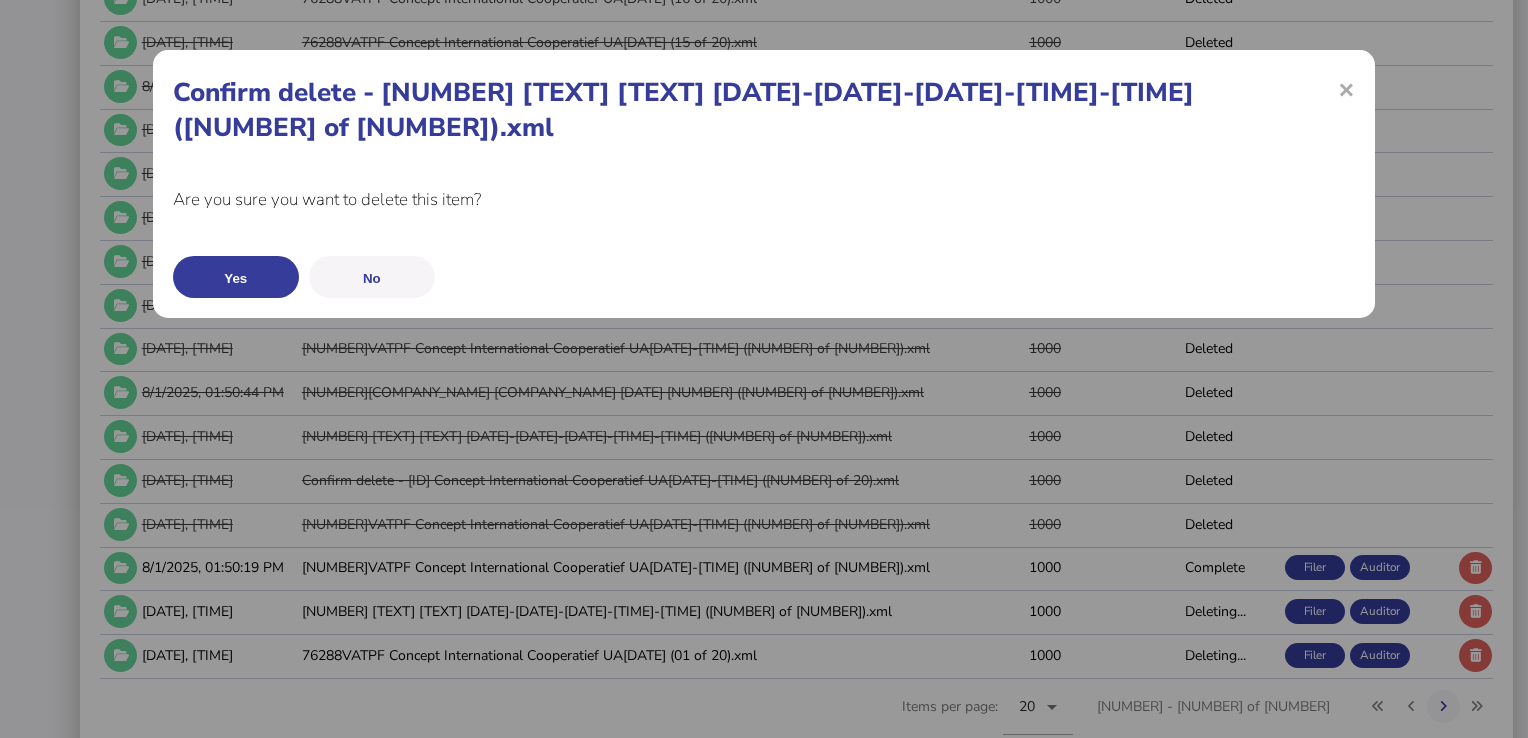 click on "Yes" at bounding box center [236, 277] 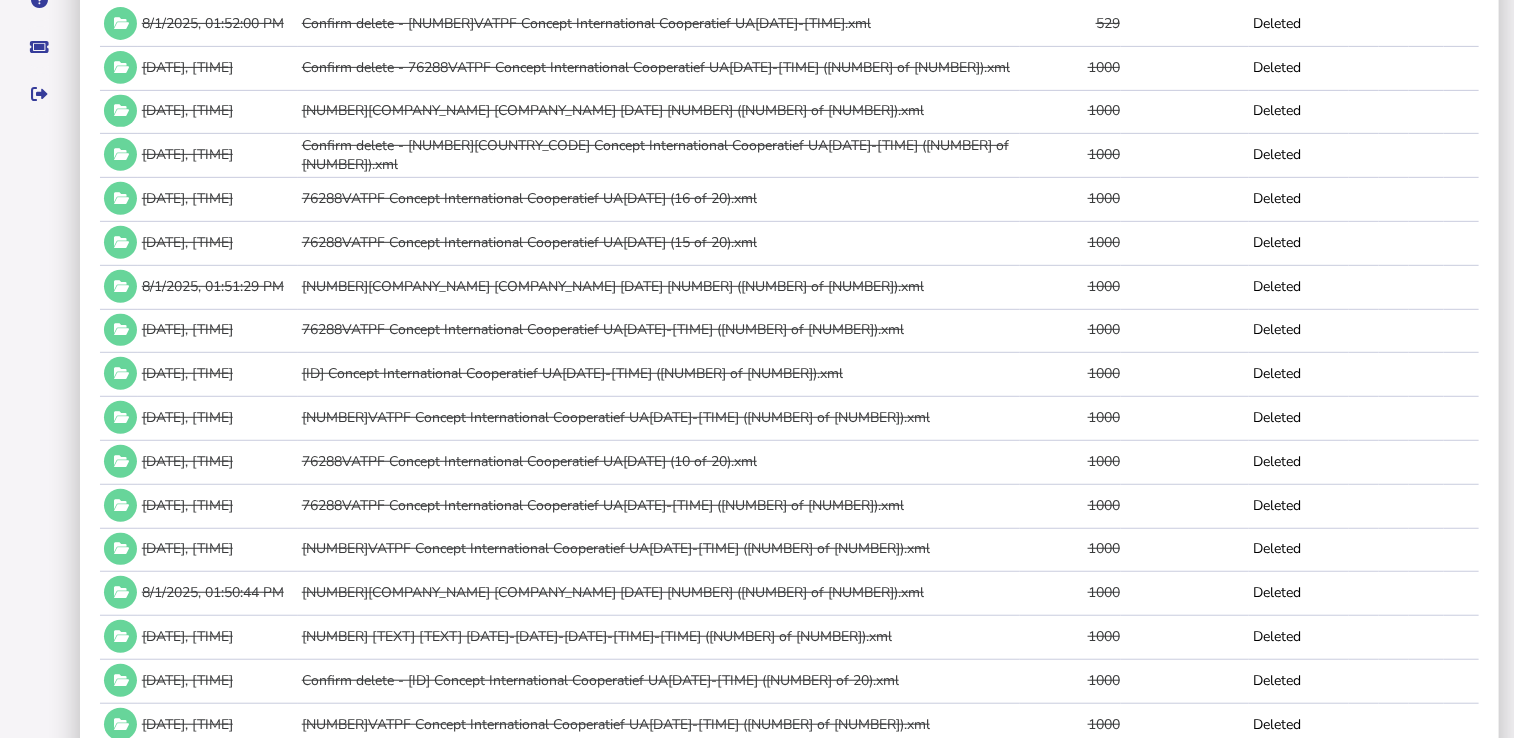 scroll, scrollTop: 0, scrollLeft: 0, axis: both 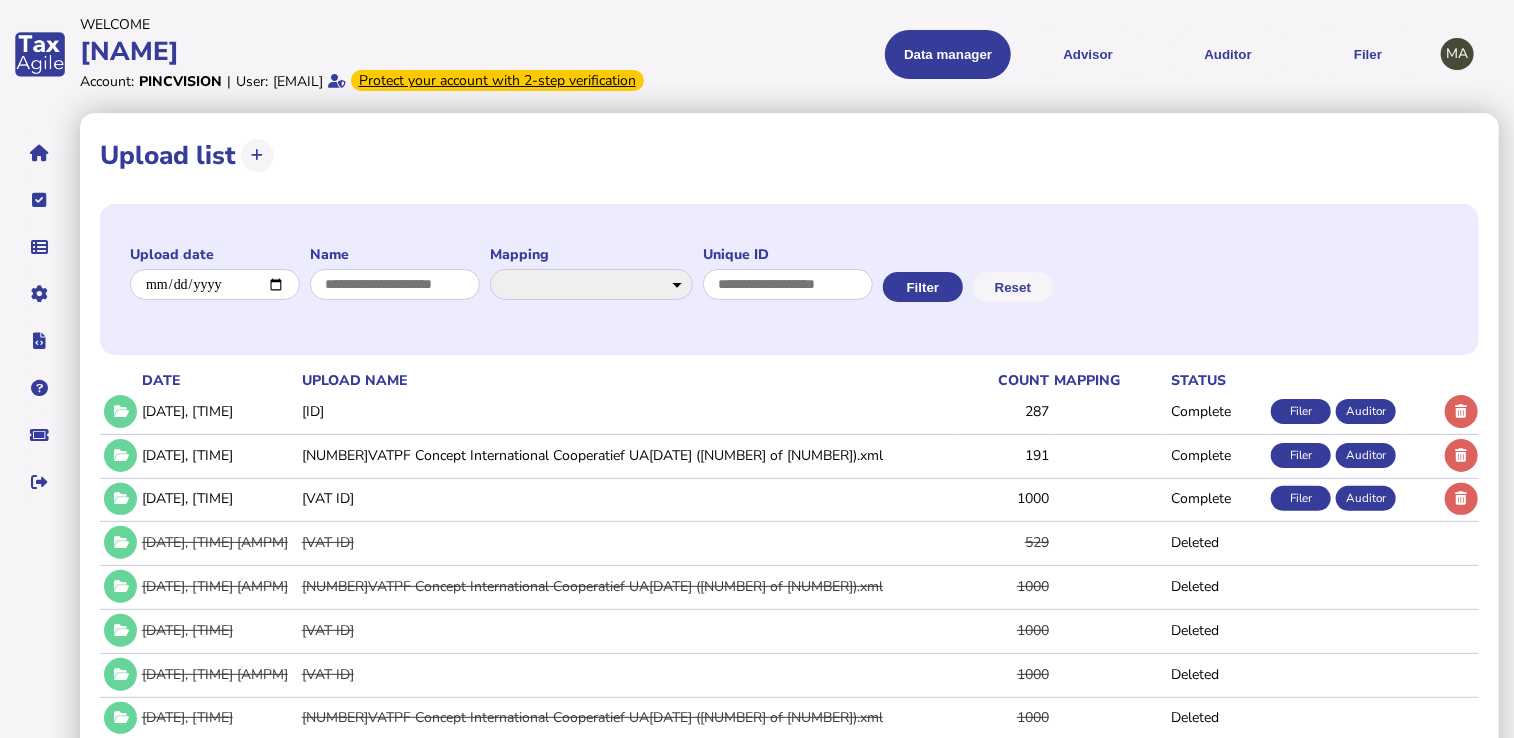click on "76349VATPF Concept International Cooperatief UA072025-08-01-20-28-34 (01 of 01).xml" 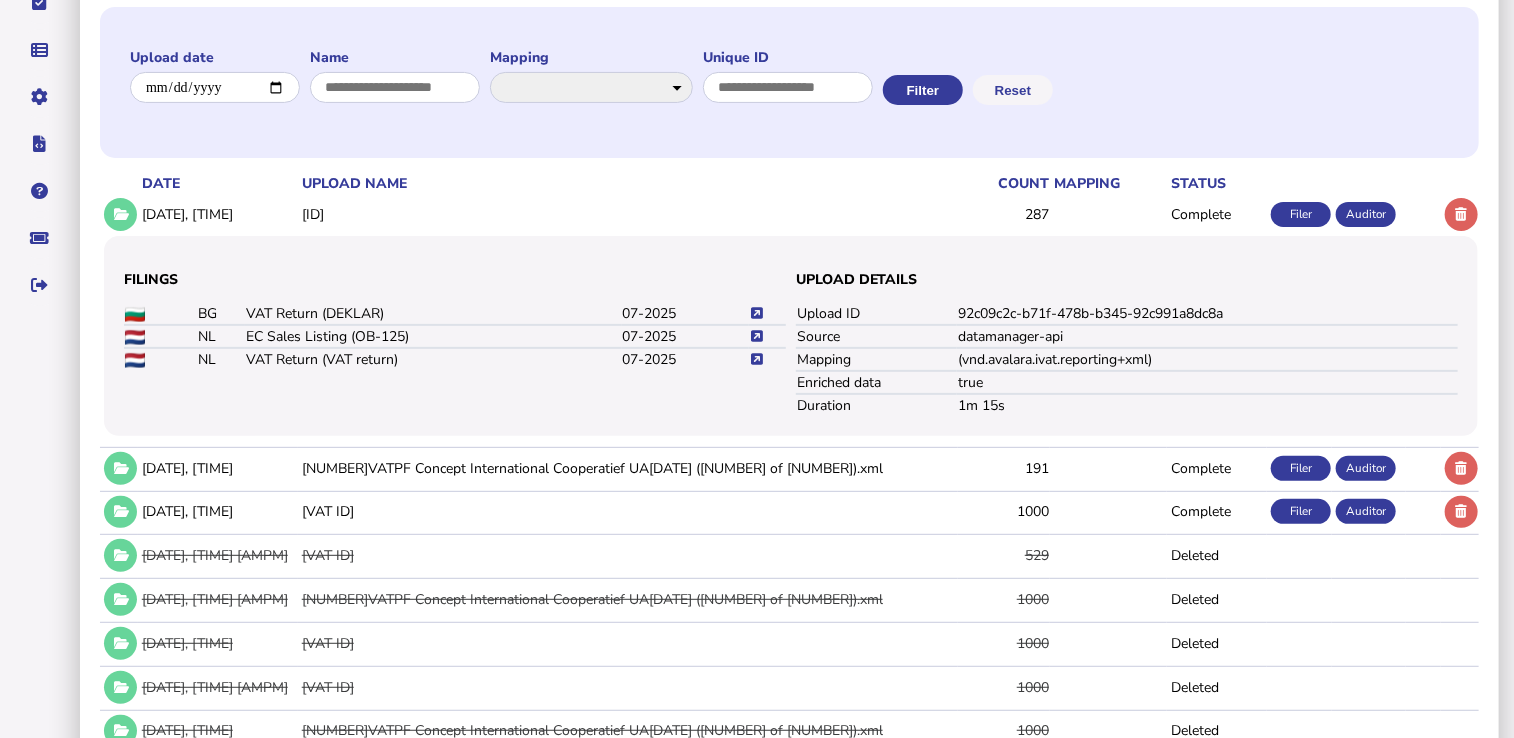 scroll, scrollTop: 200, scrollLeft: 0, axis: vertical 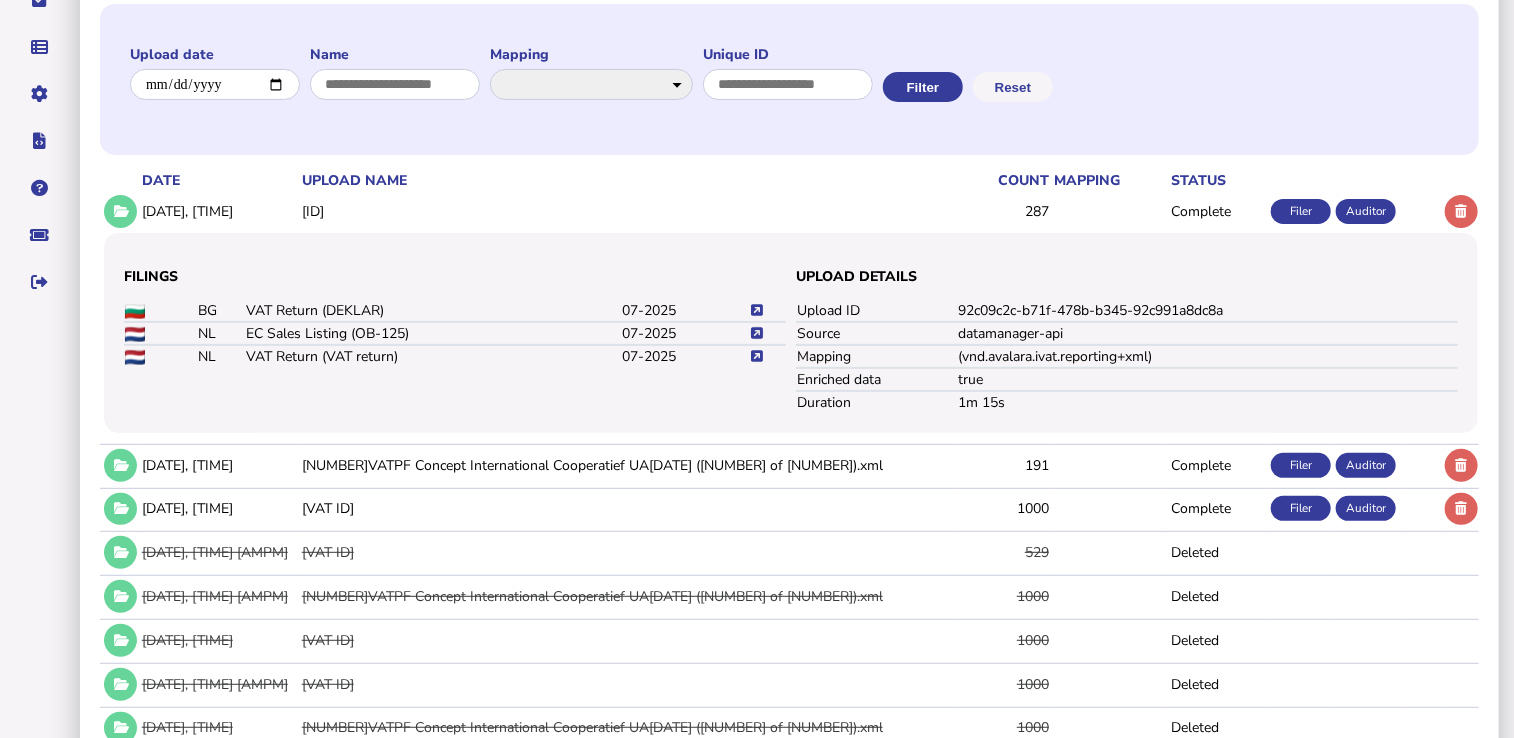 click 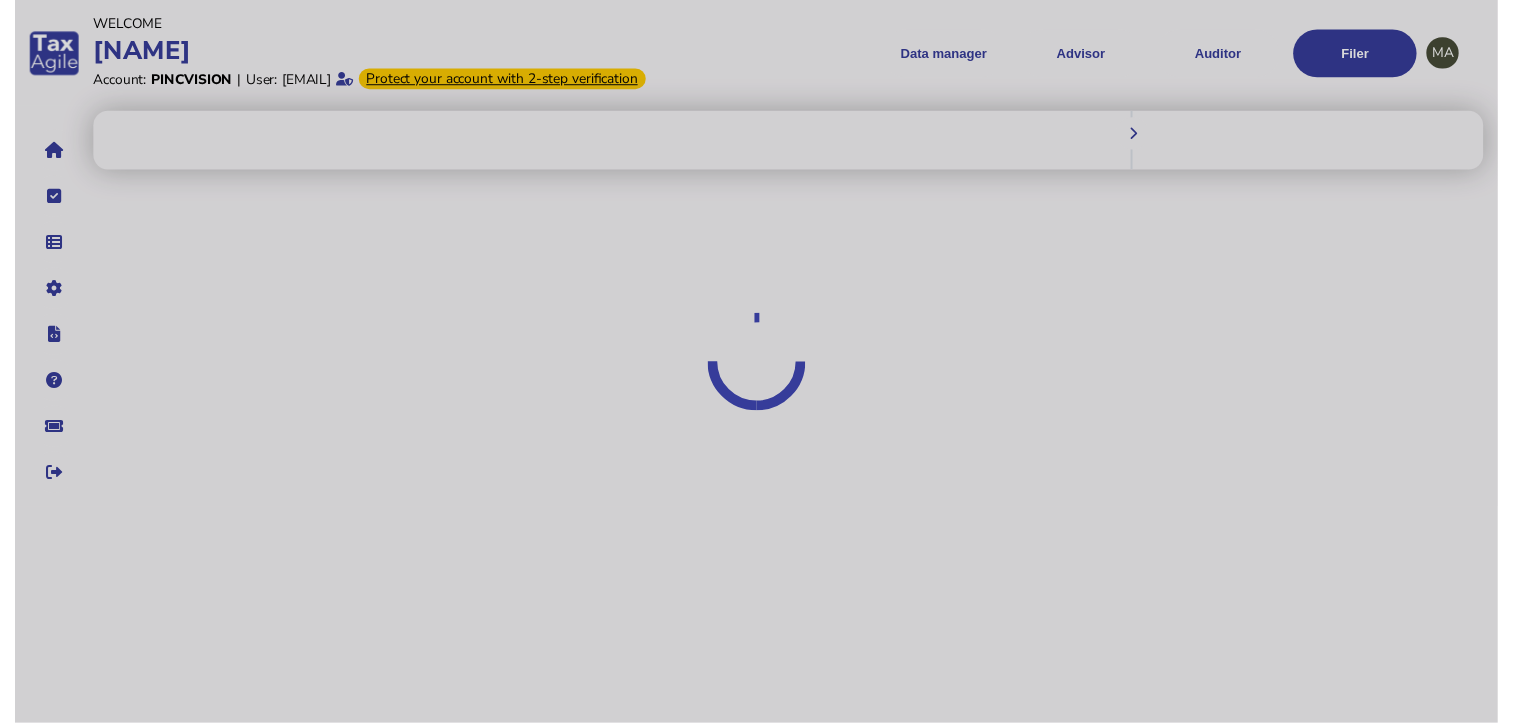scroll, scrollTop: 0, scrollLeft: 0, axis: both 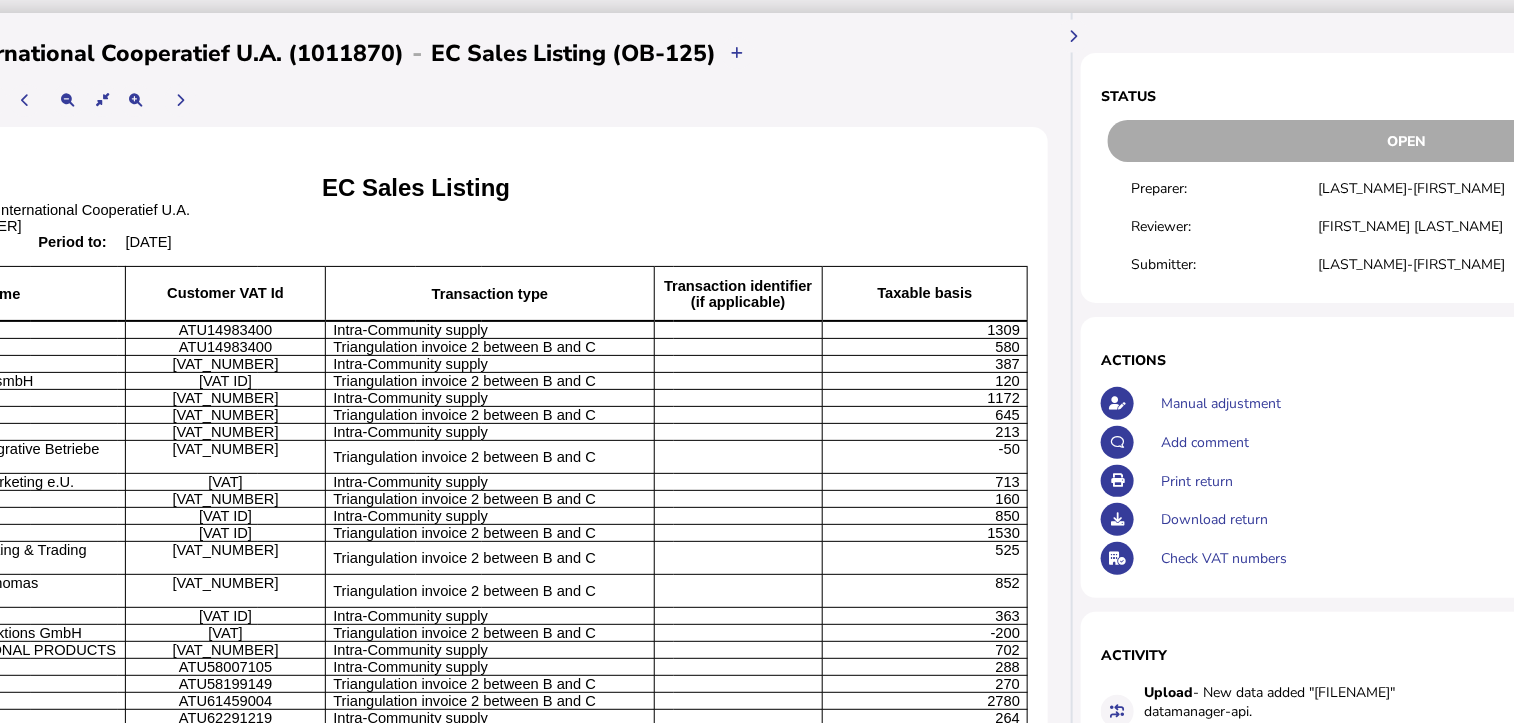 click on "Check VAT numbers" 